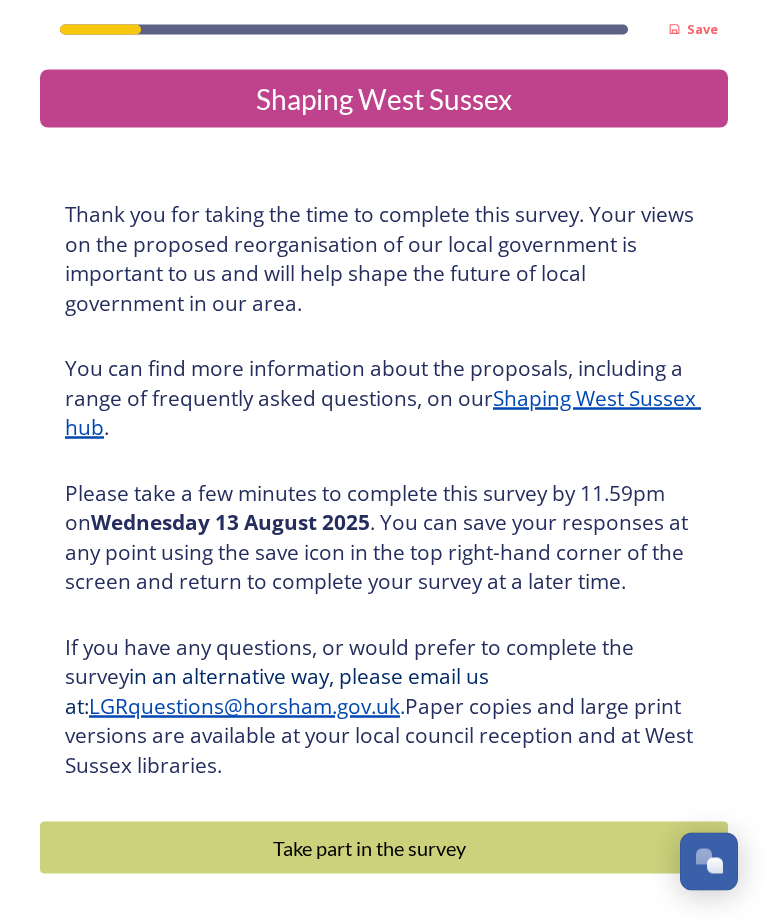 scroll, scrollTop: 64, scrollLeft: 0, axis: vertical 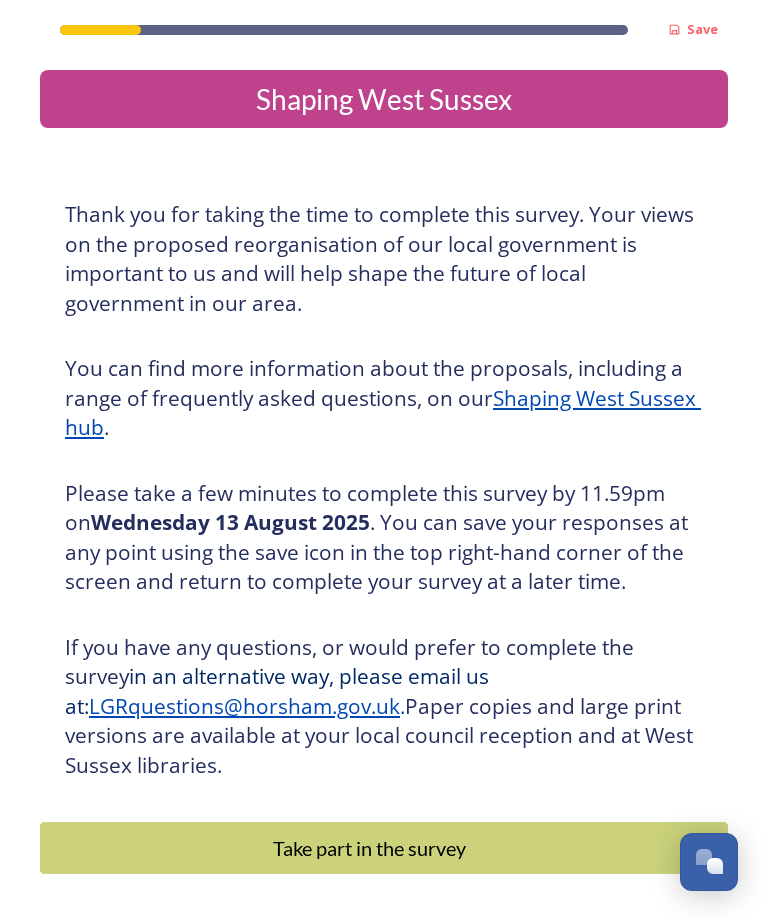 click on "Take part in the survey" at bounding box center (369, 848) 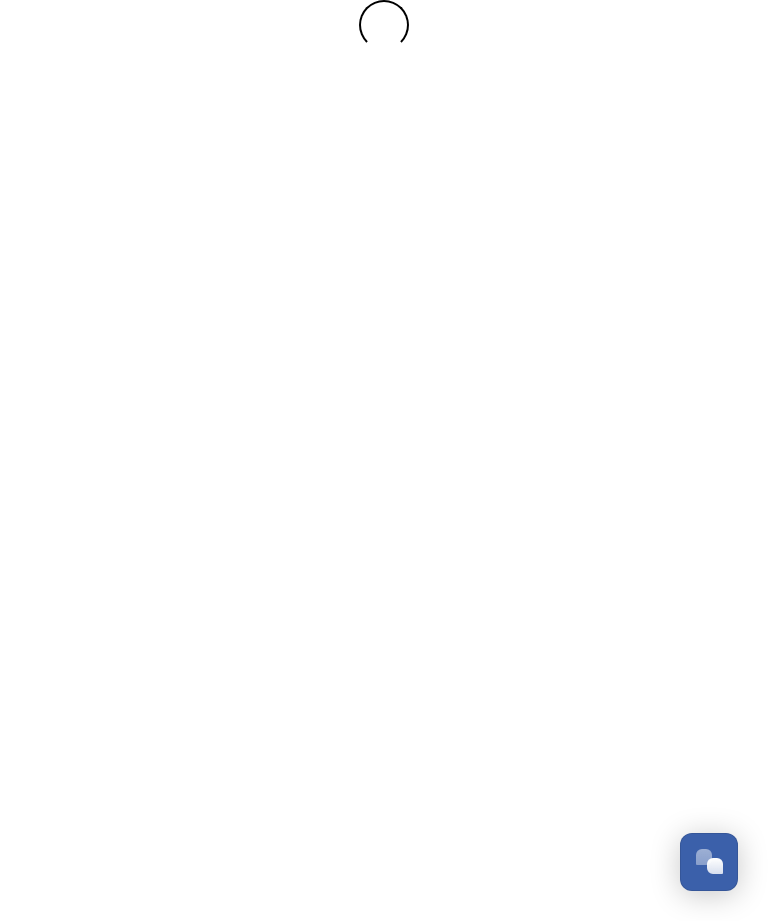scroll, scrollTop: 0, scrollLeft: 0, axis: both 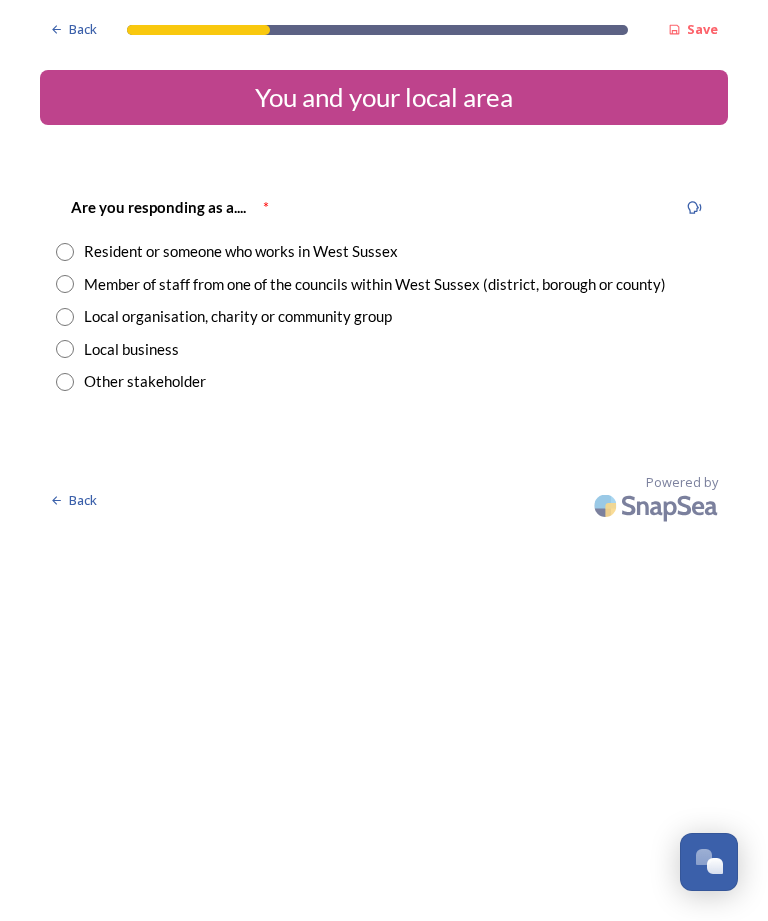 click at bounding box center [65, 252] 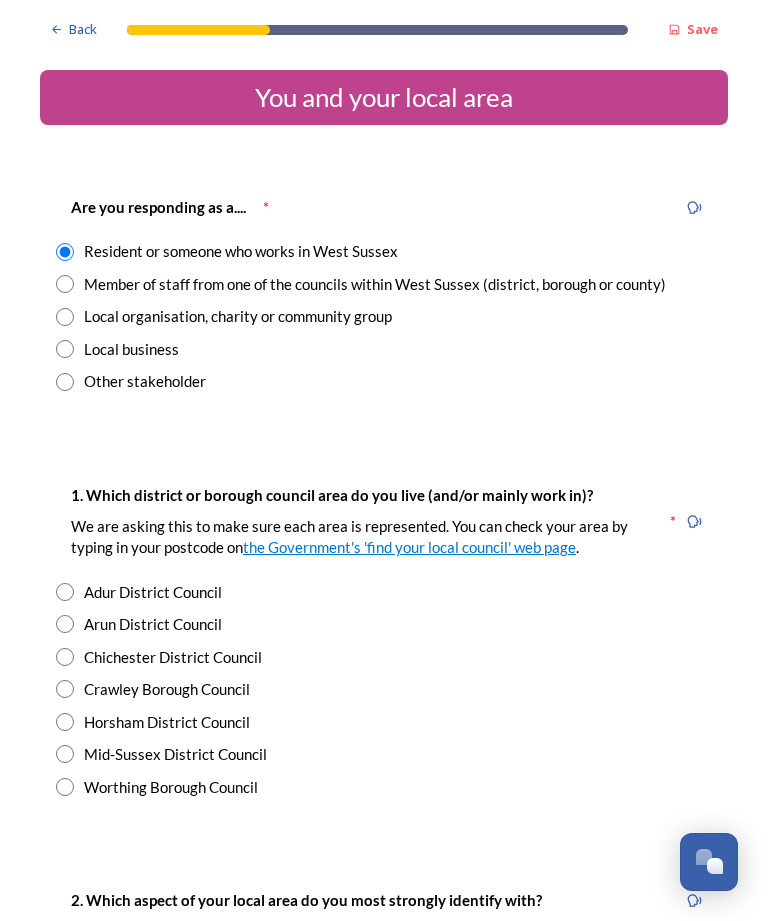 click at bounding box center (65, 592) 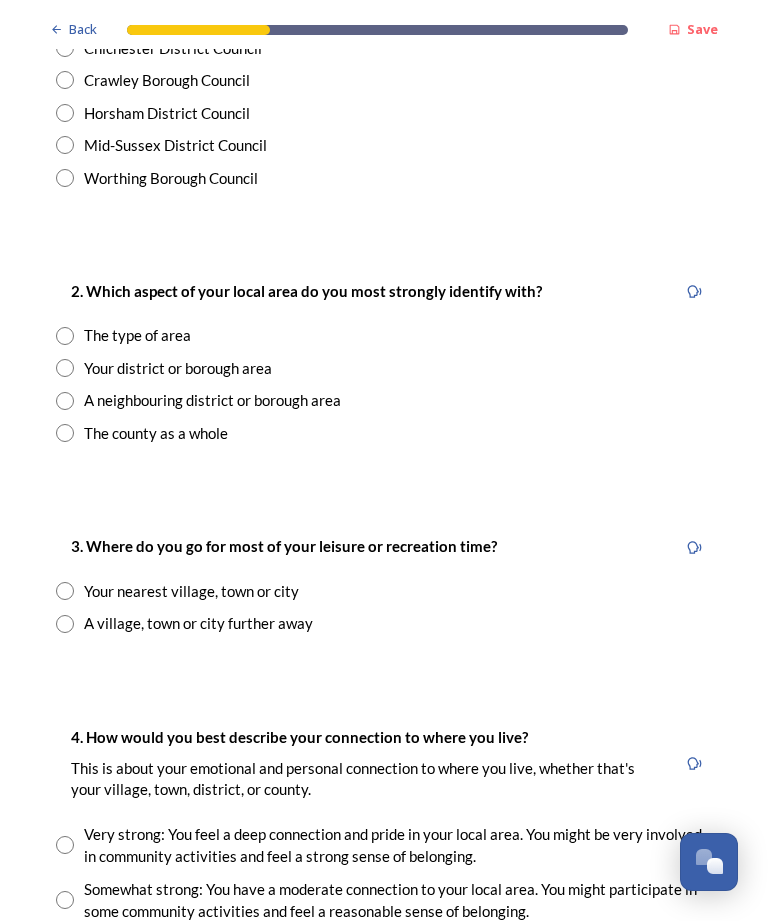 scroll, scrollTop: 622, scrollLeft: 0, axis: vertical 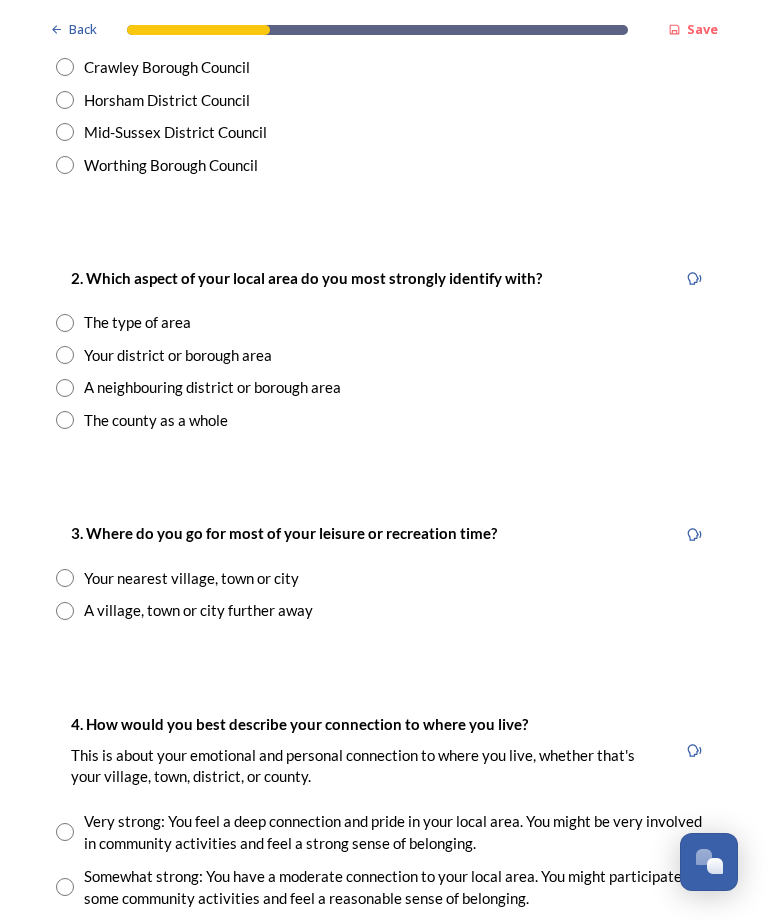 click at bounding box center [65, 355] 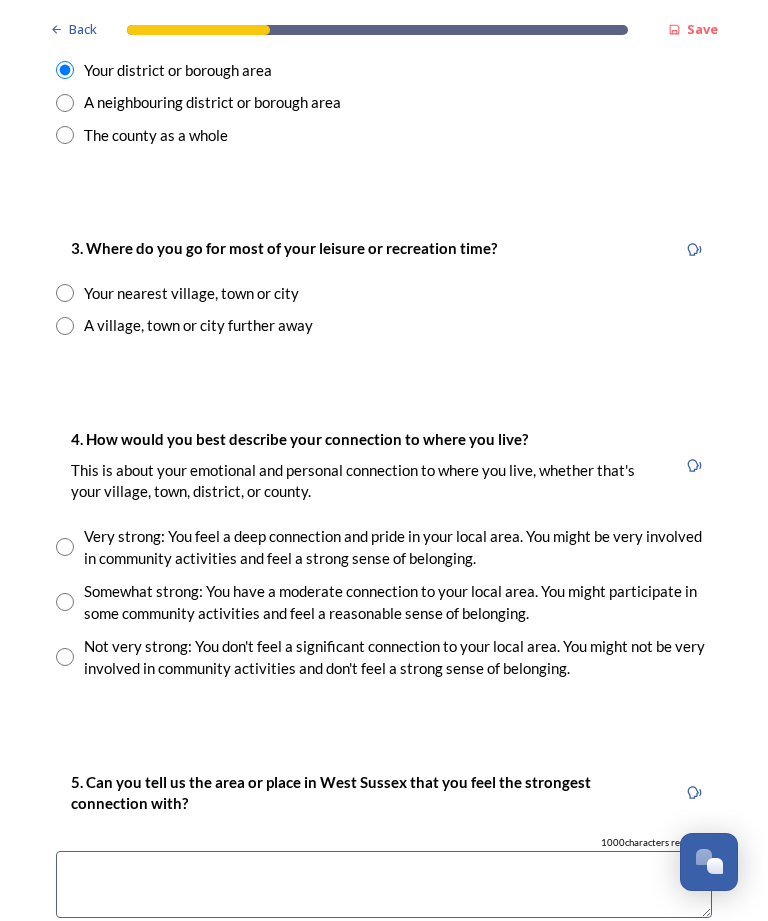 scroll, scrollTop: 908, scrollLeft: 0, axis: vertical 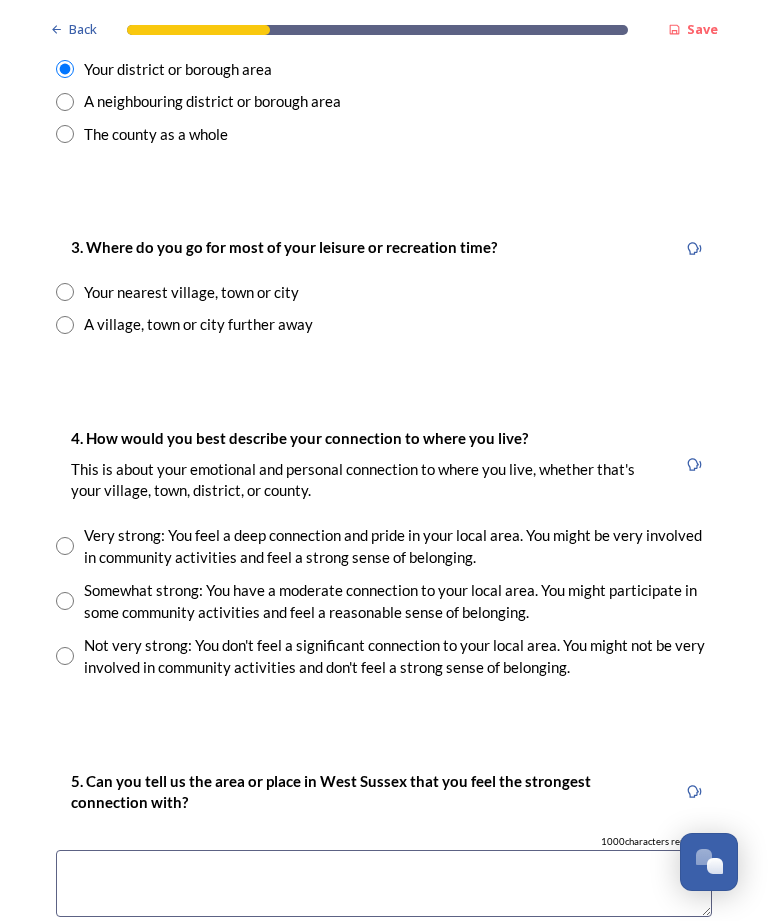 click at bounding box center (65, 292) 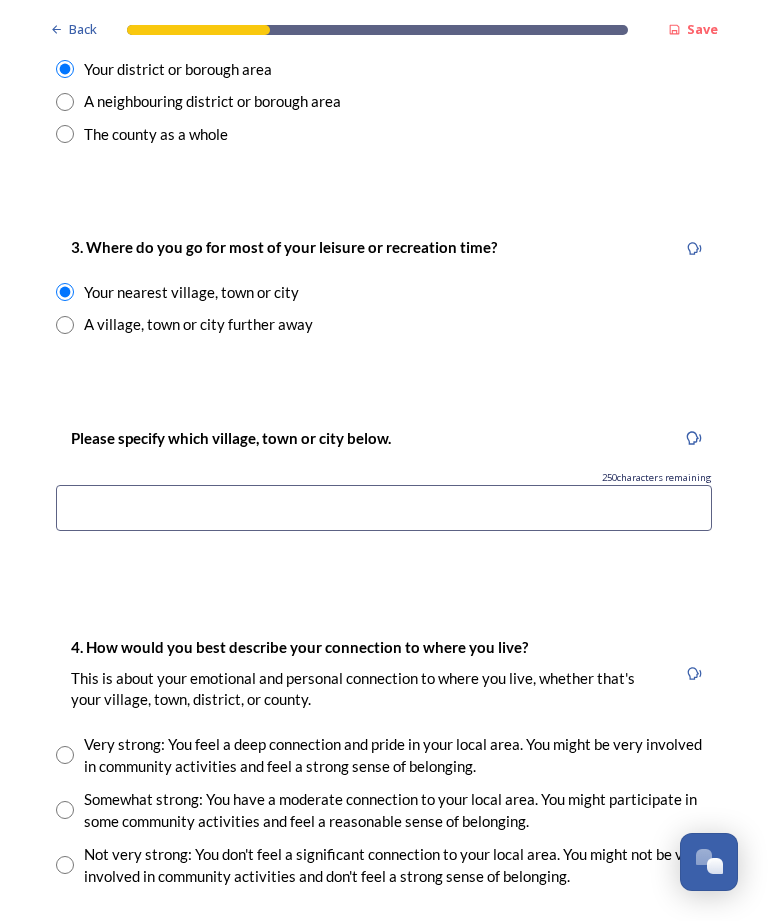 click at bounding box center [384, 508] 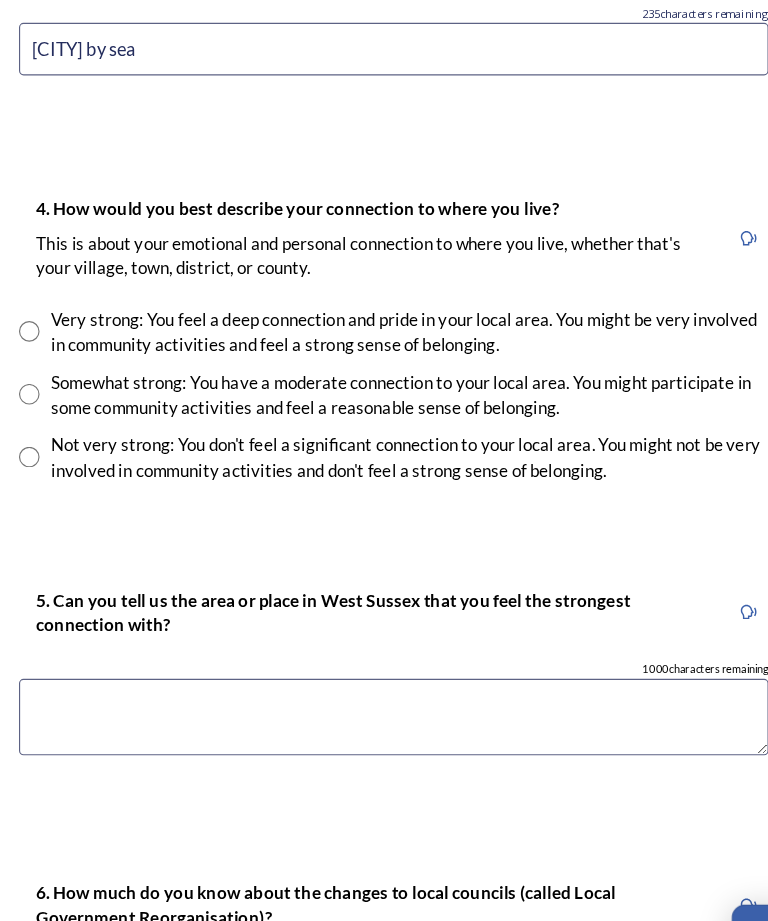 scroll, scrollTop: 1345, scrollLeft: 0, axis: vertical 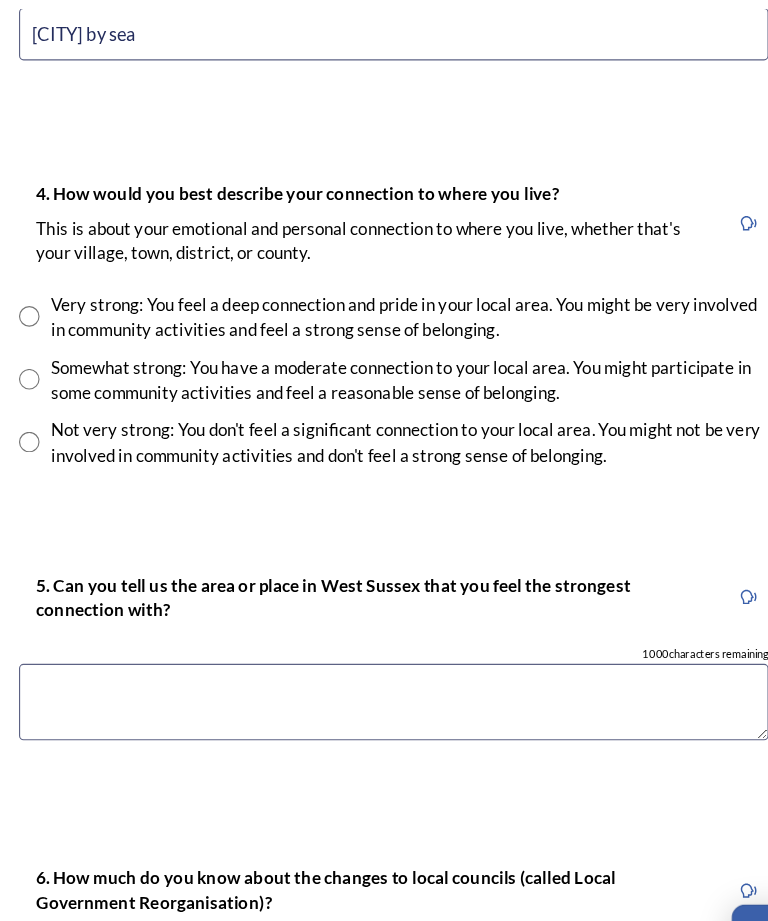 type on "[CITY] by sea" 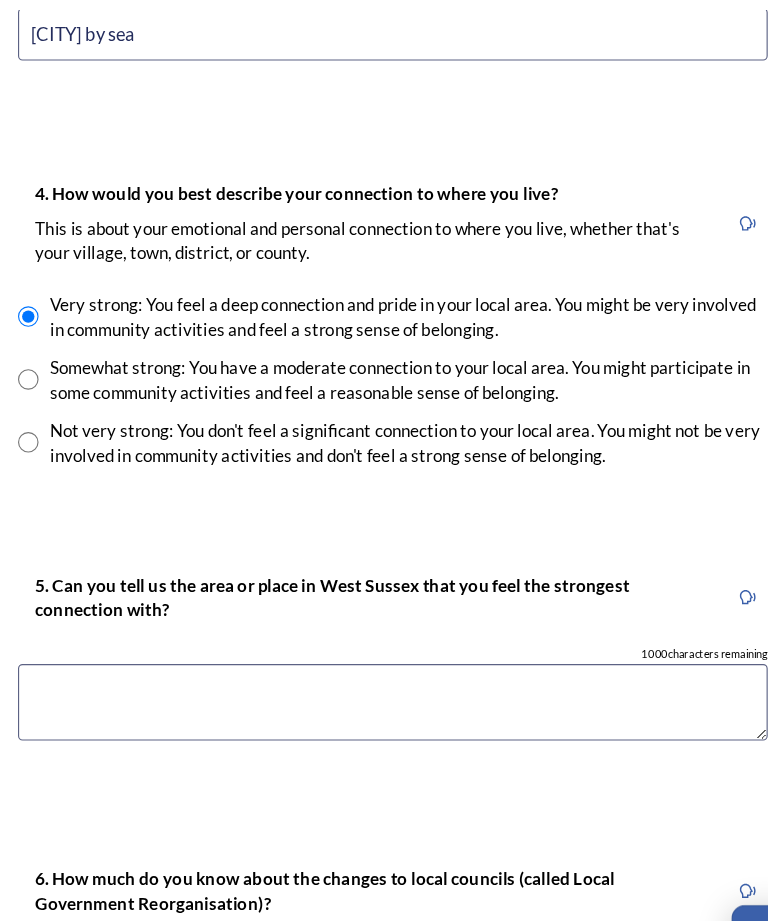 click at bounding box center [384, 655] 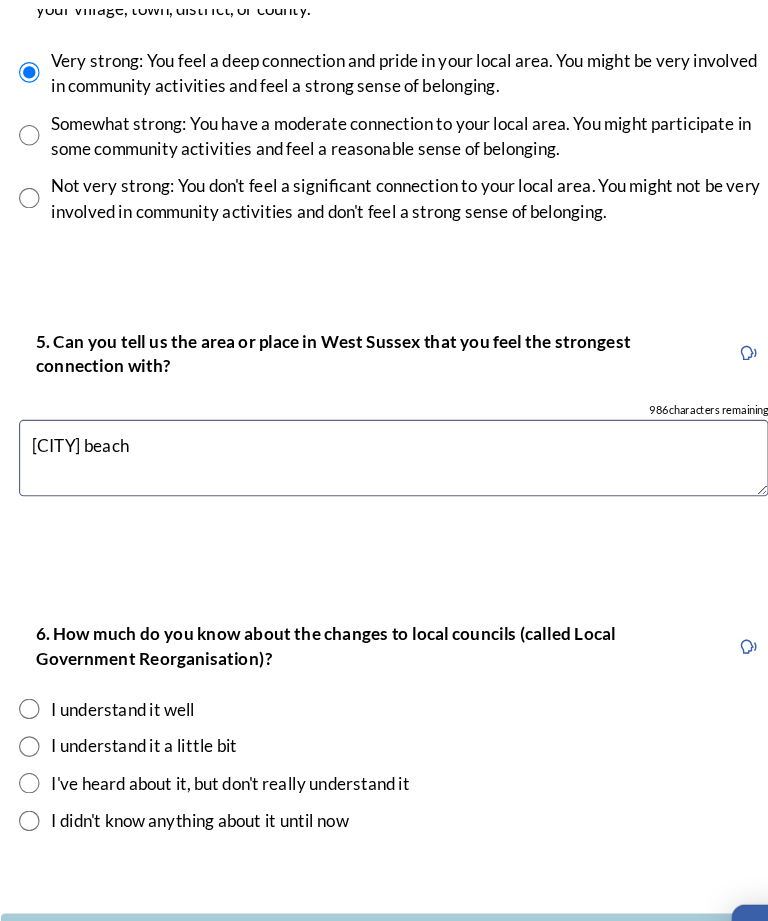 scroll, scrollTop: 1558, scrollLeft: 0, axis: vertical 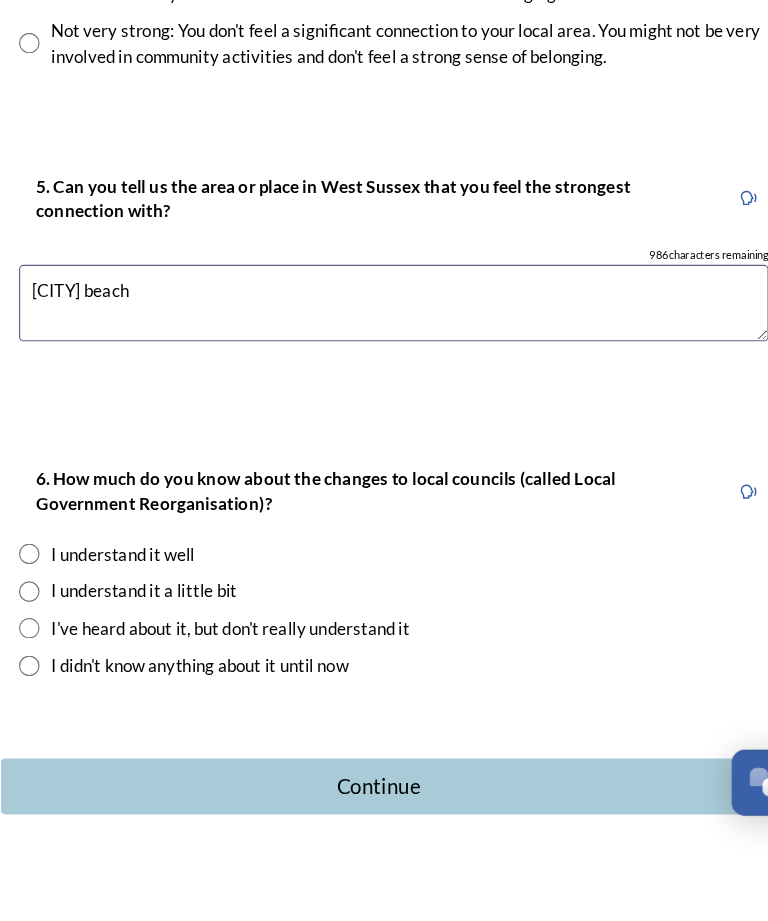 type on "[CITY] beach" 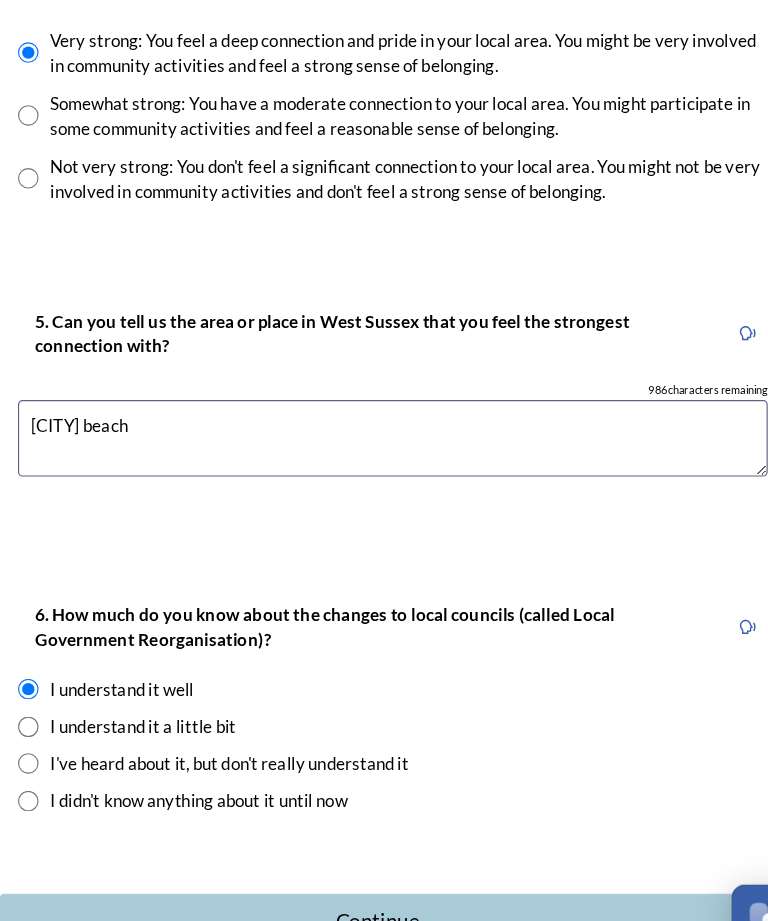 click on "Continue" at bounding box center (370, 865) 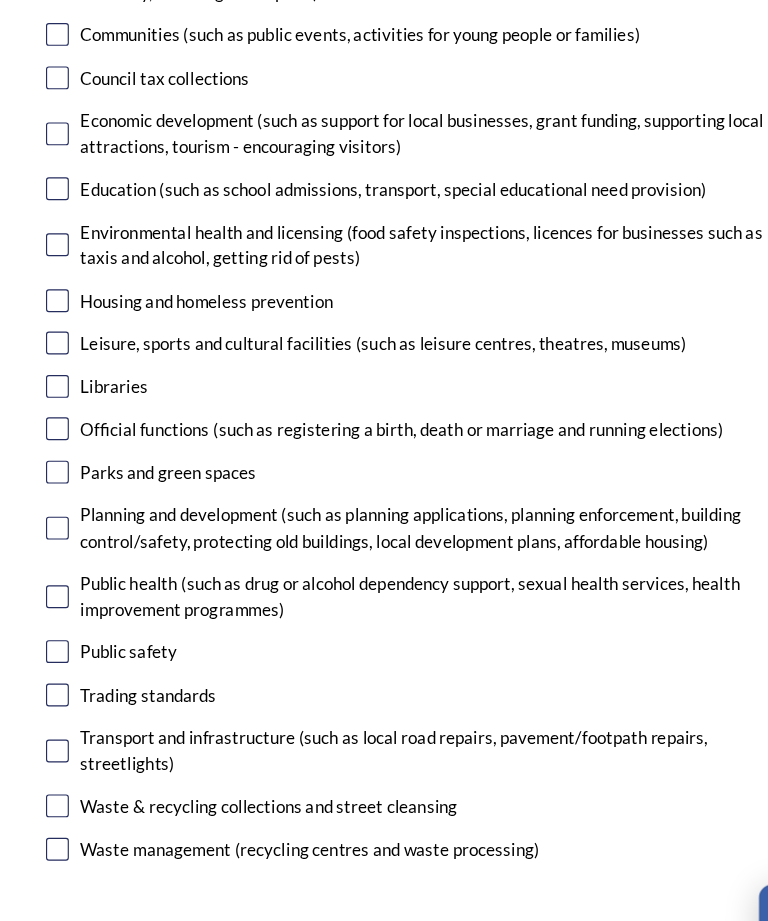 scroll, scrollTop: 348, scrollLeft: 0, axis: vertical 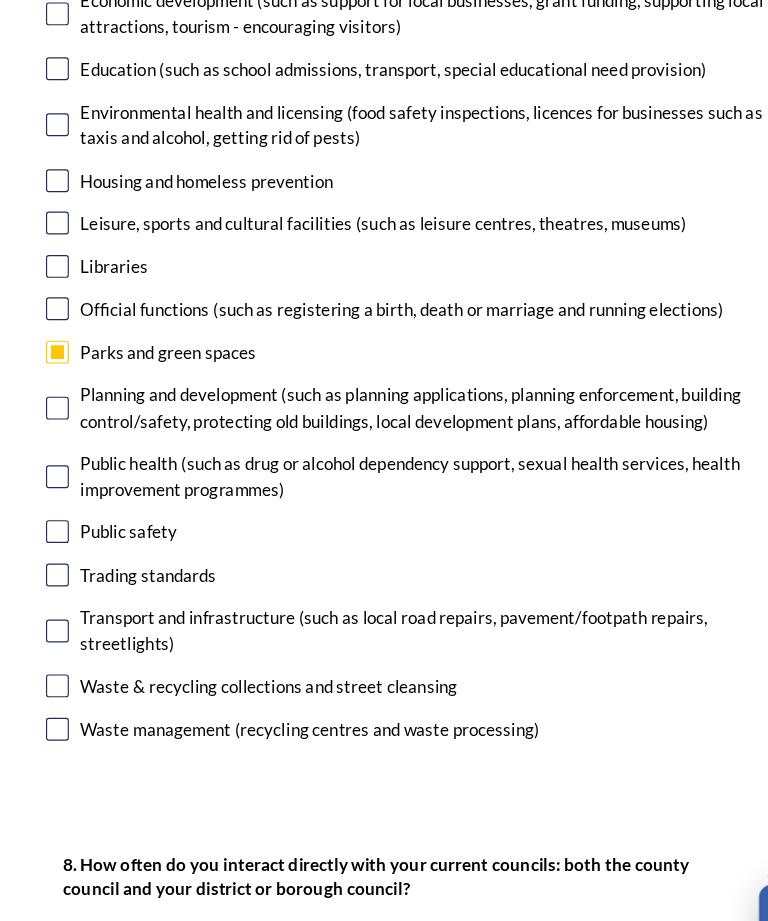 click at bounding box center (66, 659) 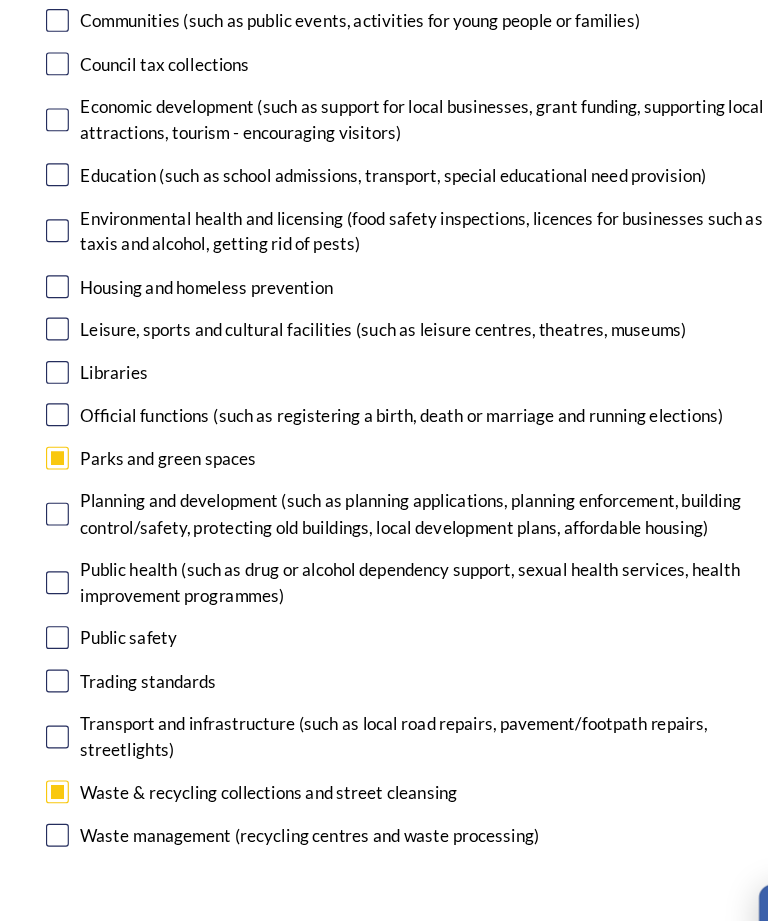 scroll, scrollTop: 359, scrollLeft: 0, axis: vertical 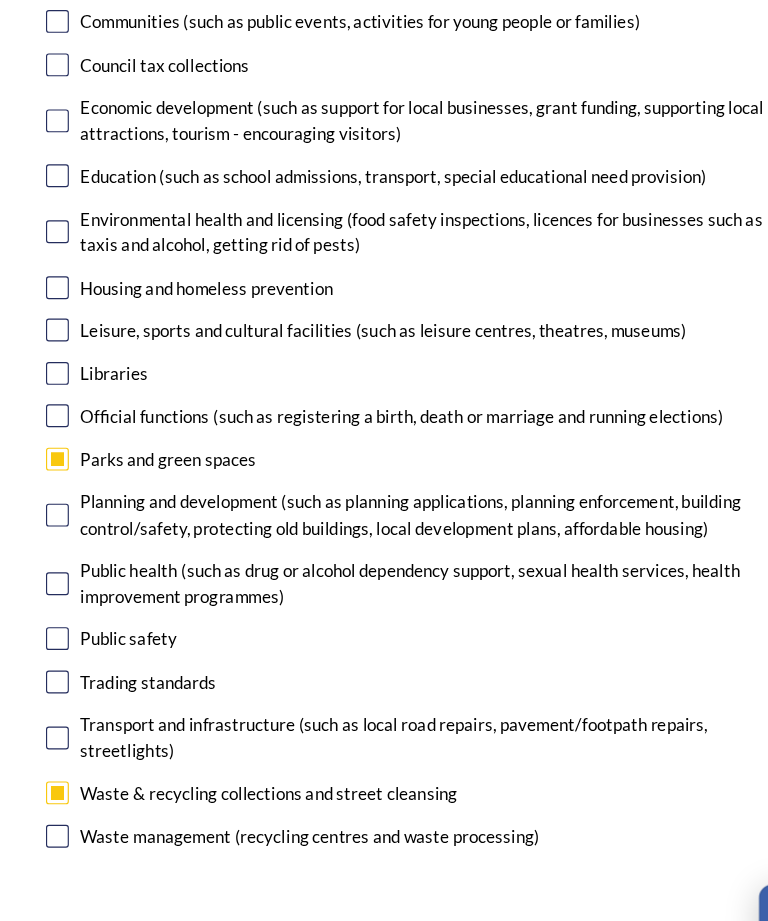 click at bounding box center (66, 705) 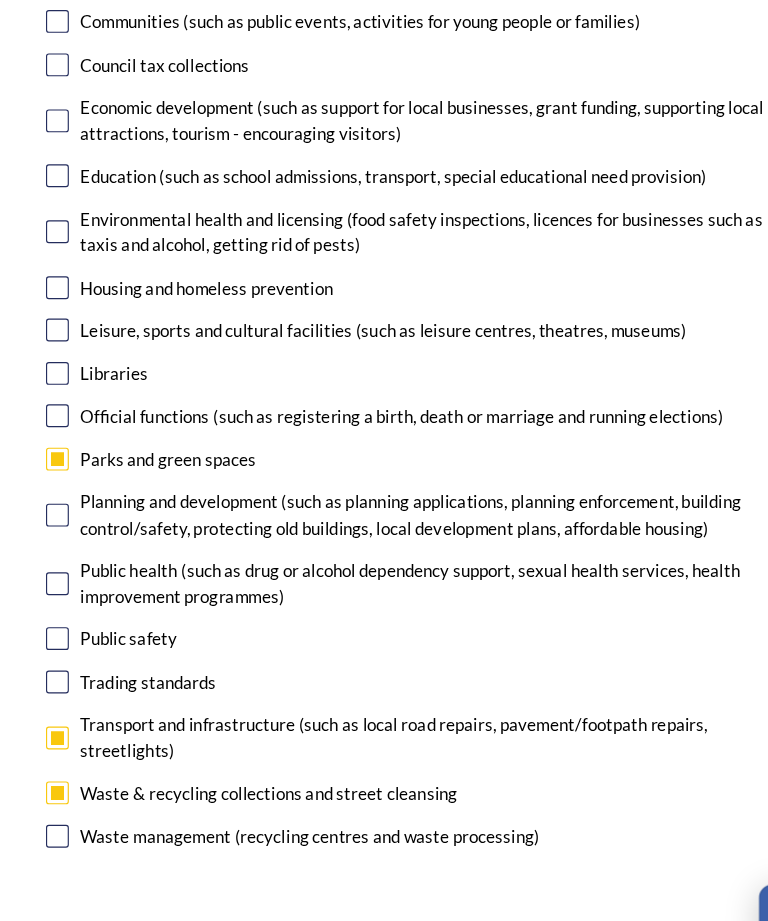 click on "Public safety" at bounding box center (384, 618) 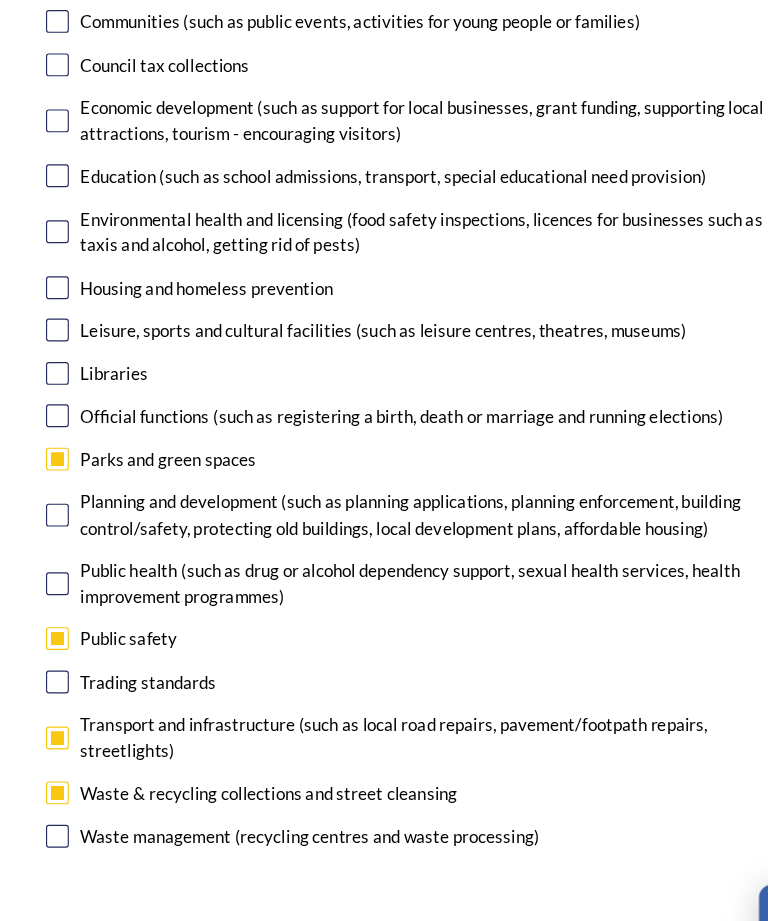 checkbox on "true" 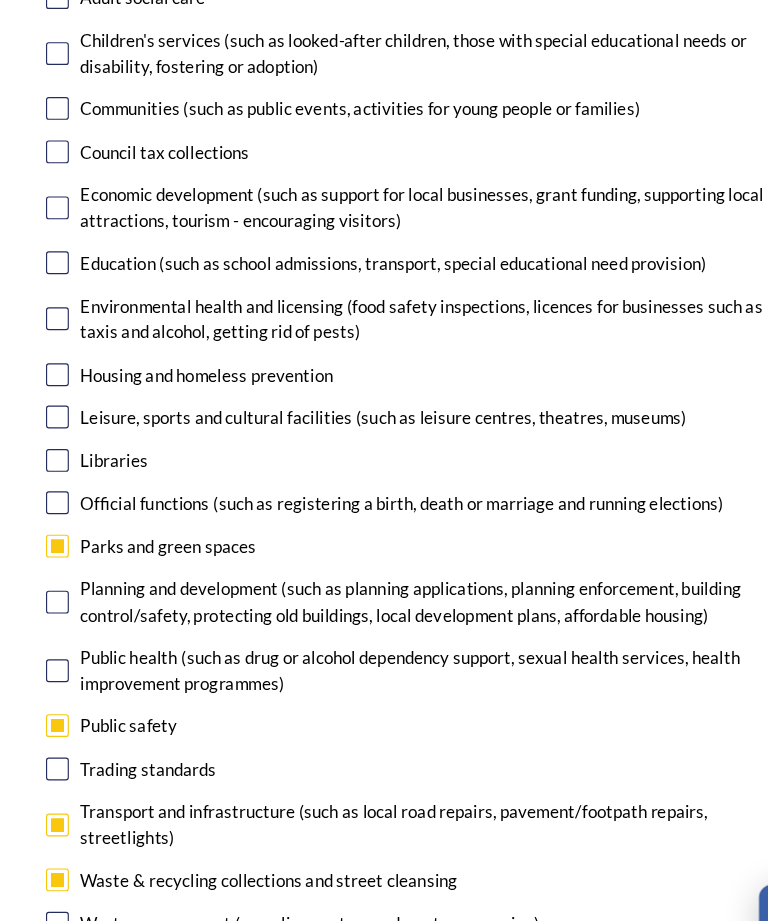 scroll, scrollTop: 283, scrollLeft: 0, axis: vertical 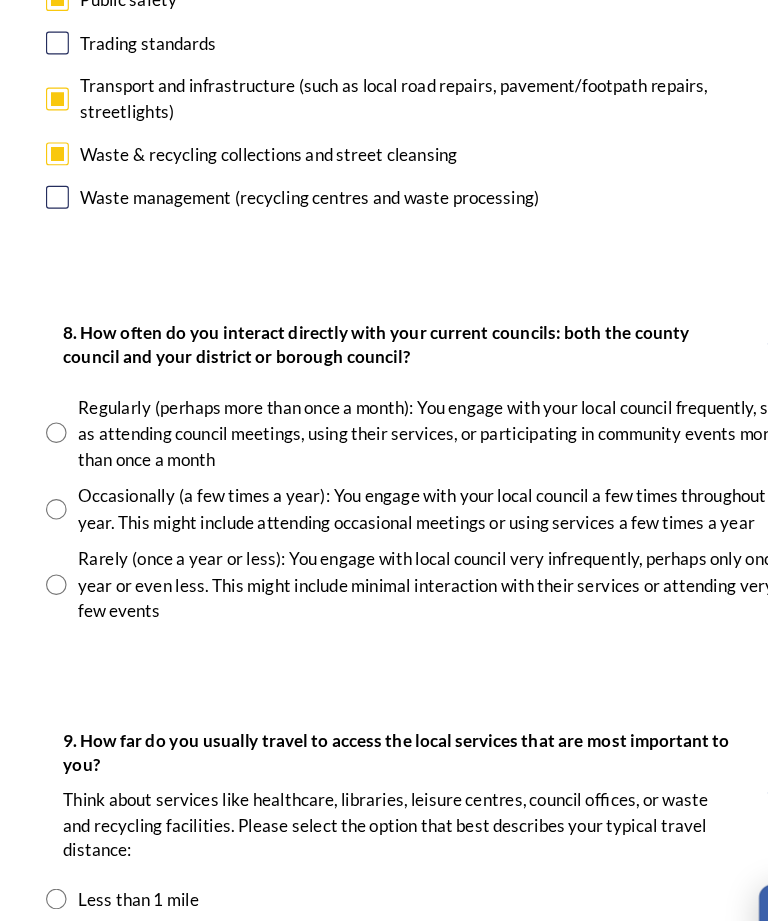 click at bounding box center (65, 505) 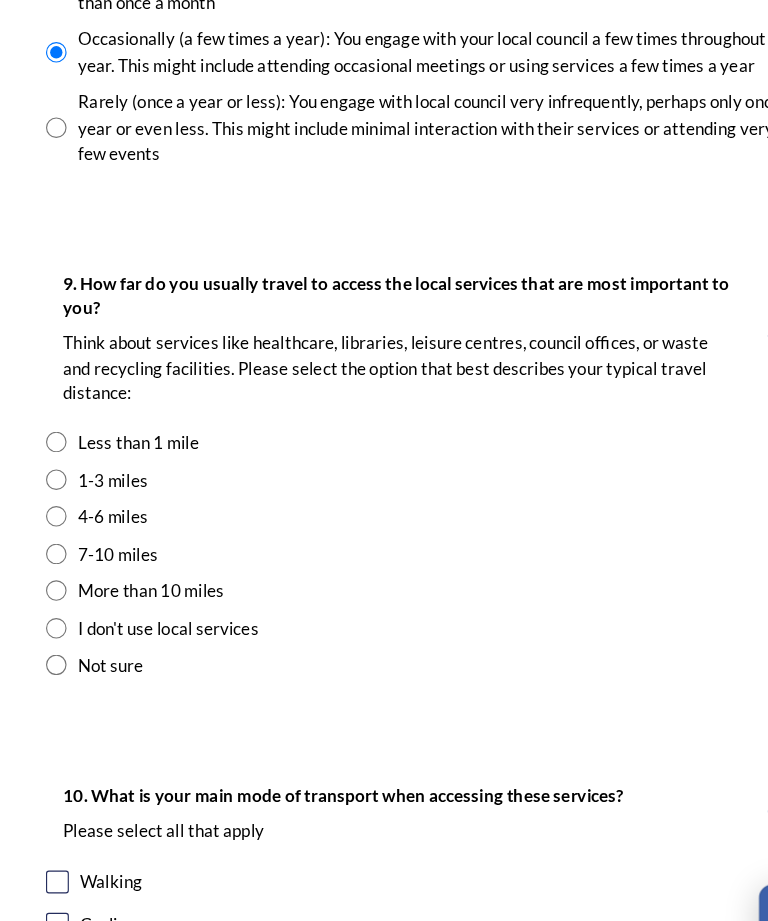 scroll, scrollTop: 1319, scrollLeft: 0, axis: vertical 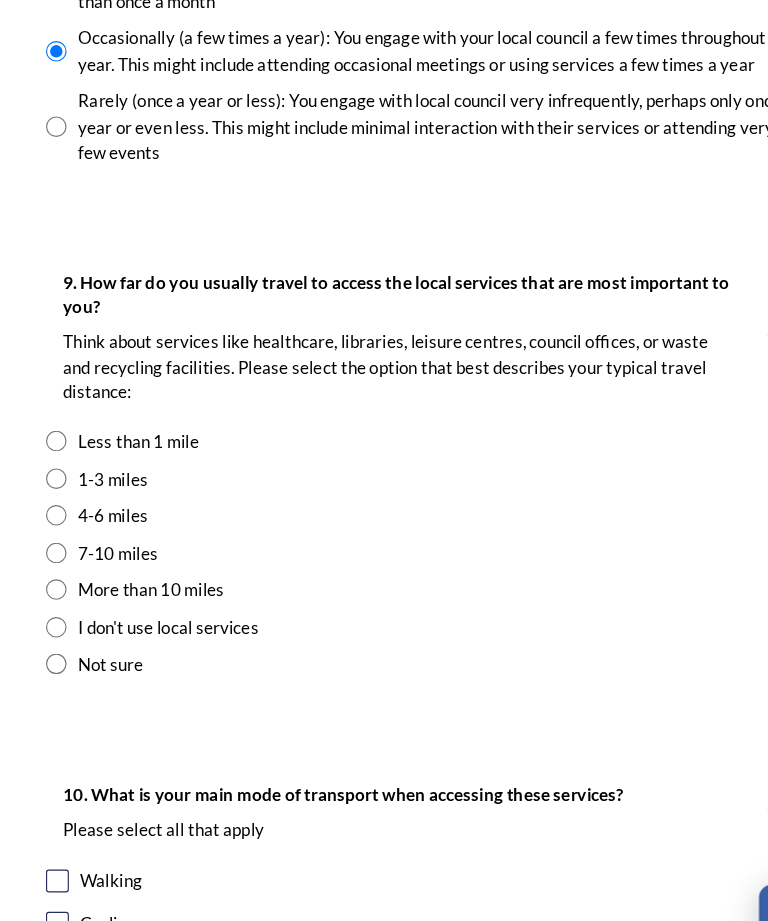 click at bounding box center (65, 478) 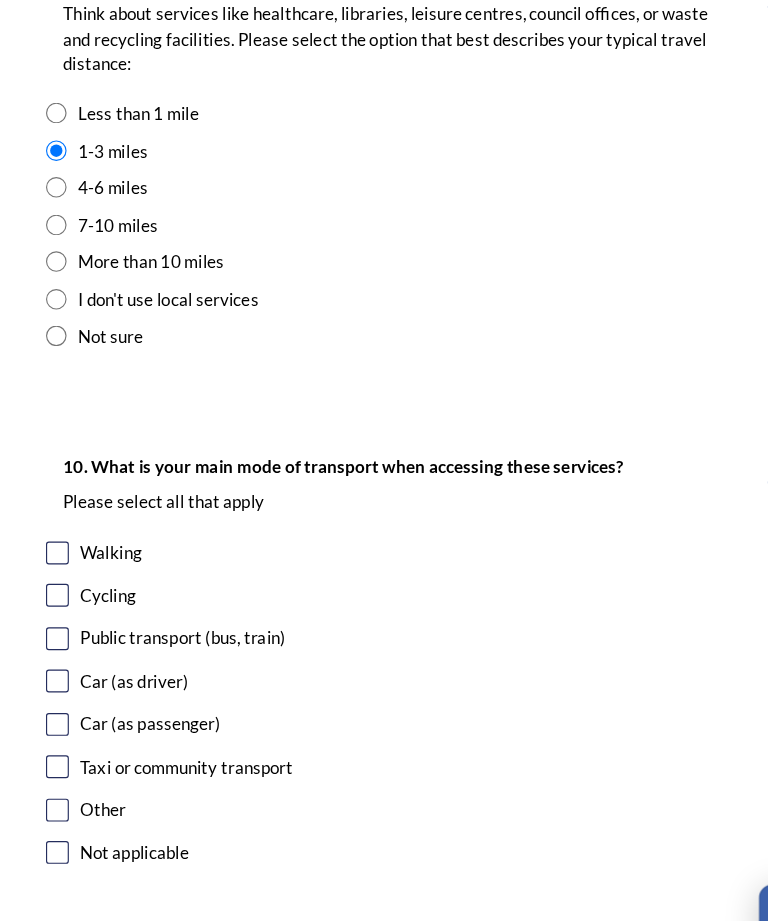 scroll, scrollTop: 1605, scrollLeft: 0, axis: vertical 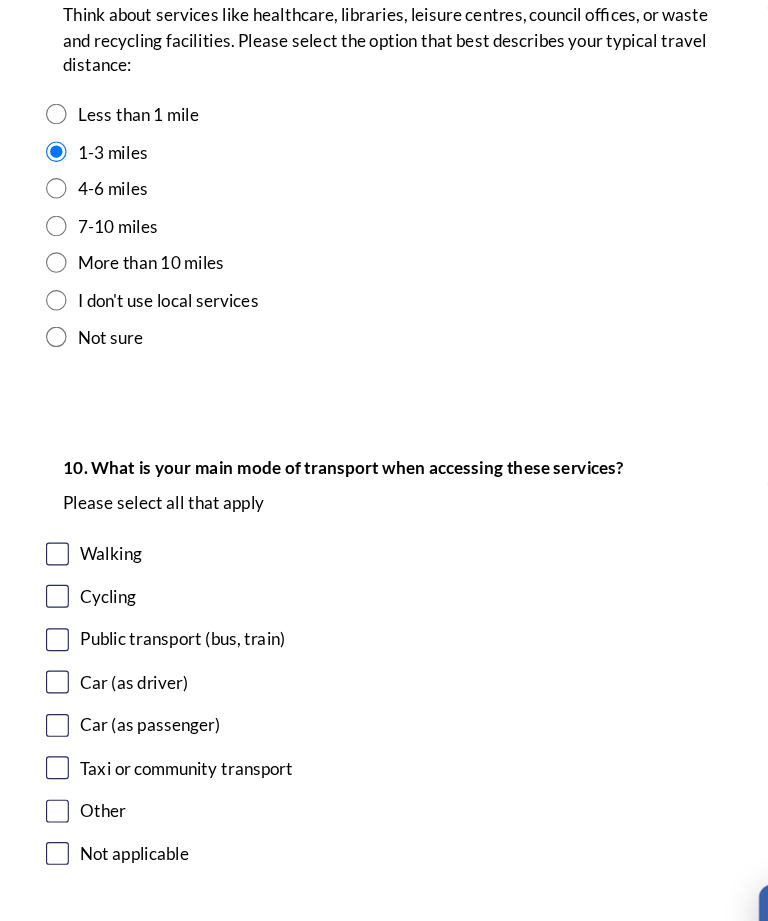 click at bounding box center (66, 656) 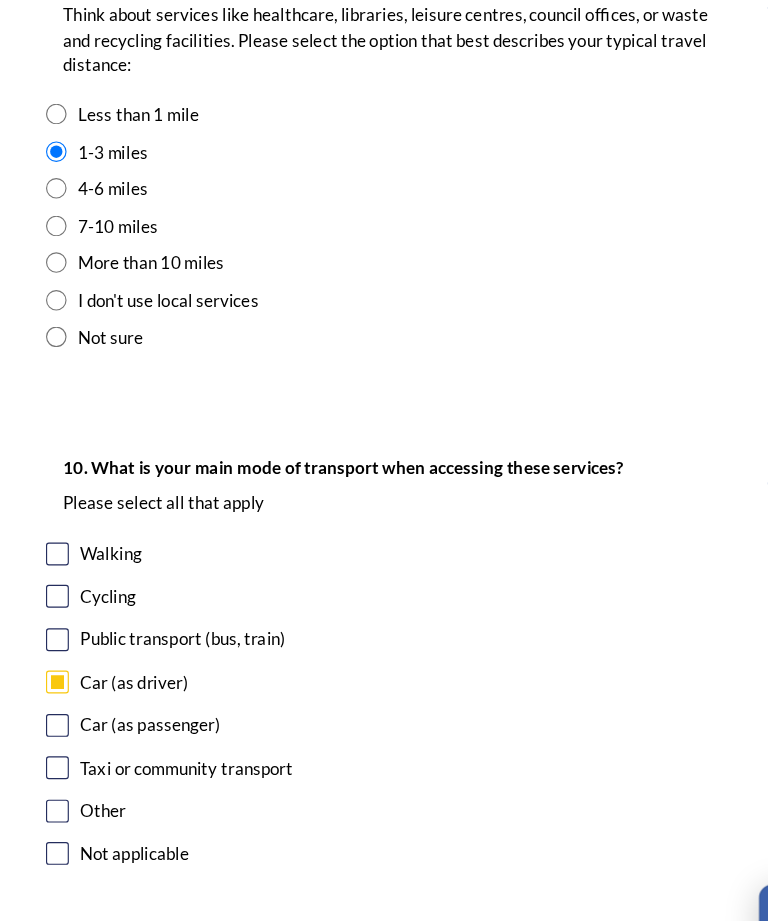 click on "Continue" at bounding box center (370, 916) 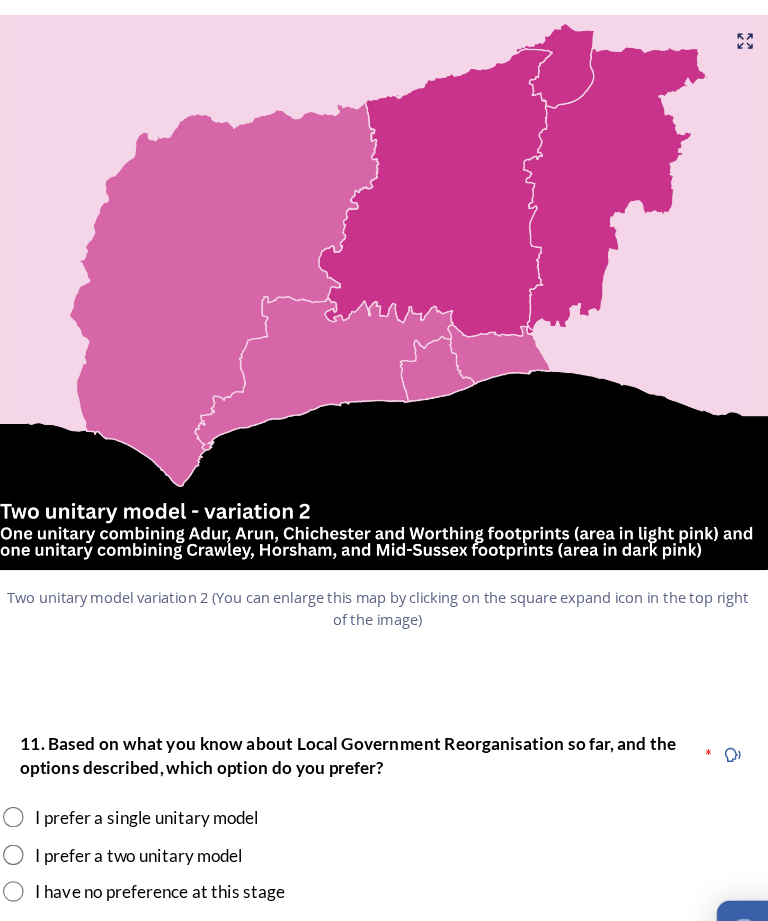 scroll, scrollTop: 2034, scrollLeft: 0, axis: vertical 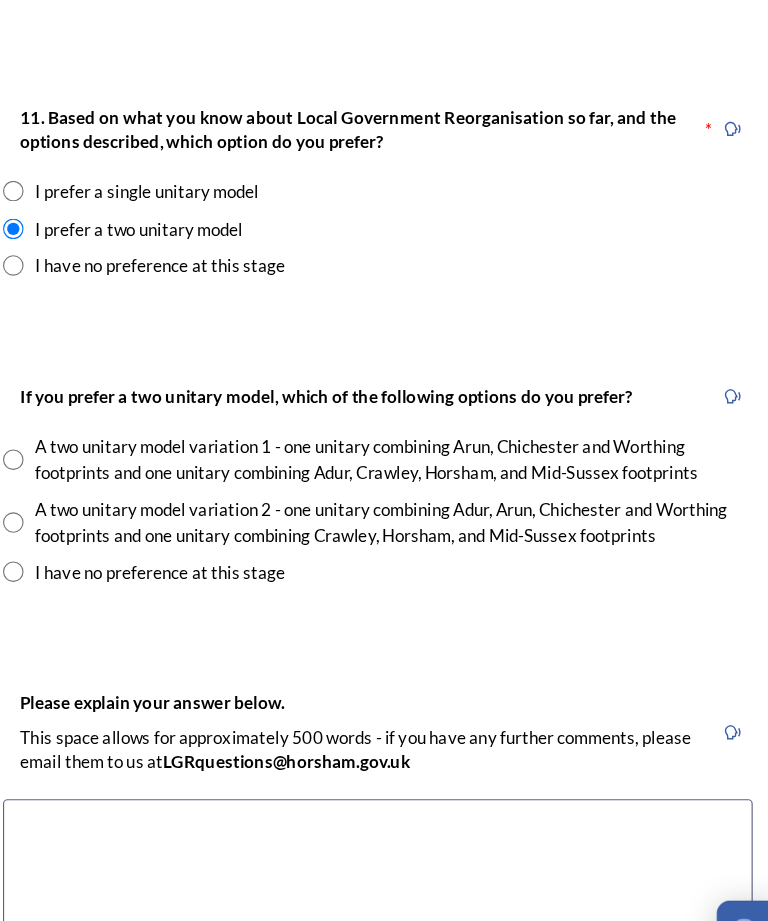 click on "A two unitary model variation 2 - one unitary combining Adur, Arun, Chichester and Worthing footprints and one unitary combining Crawley, Horsham, and Mid-Sussex footprints" at bounding box center [384, 501] 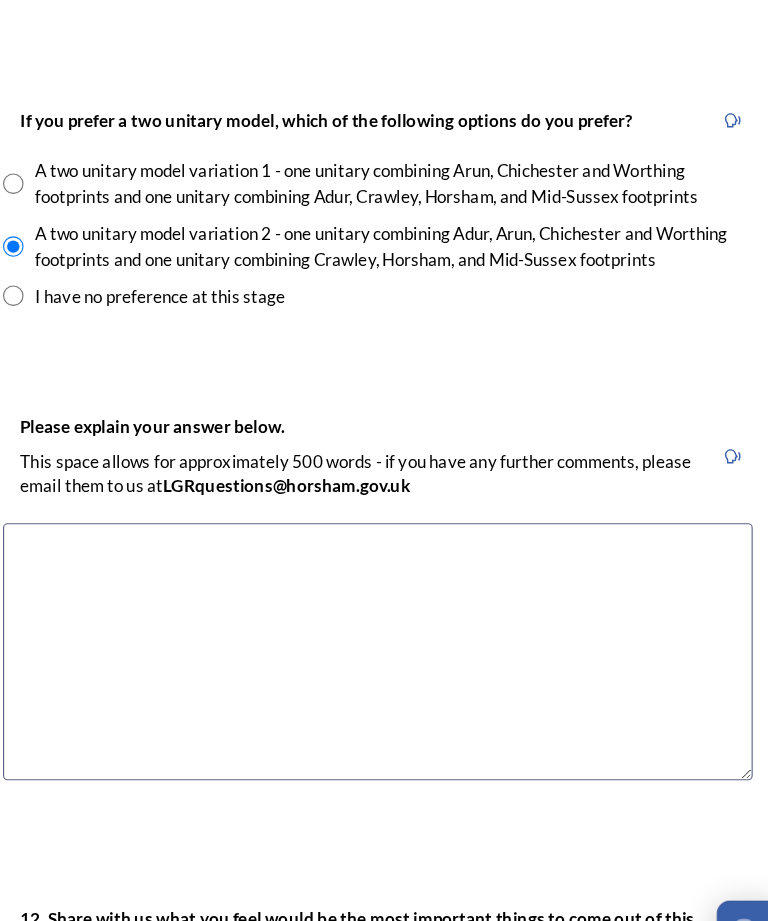 scroll, scrollTop: 2823, scrollLeft: 0, axis: vertical 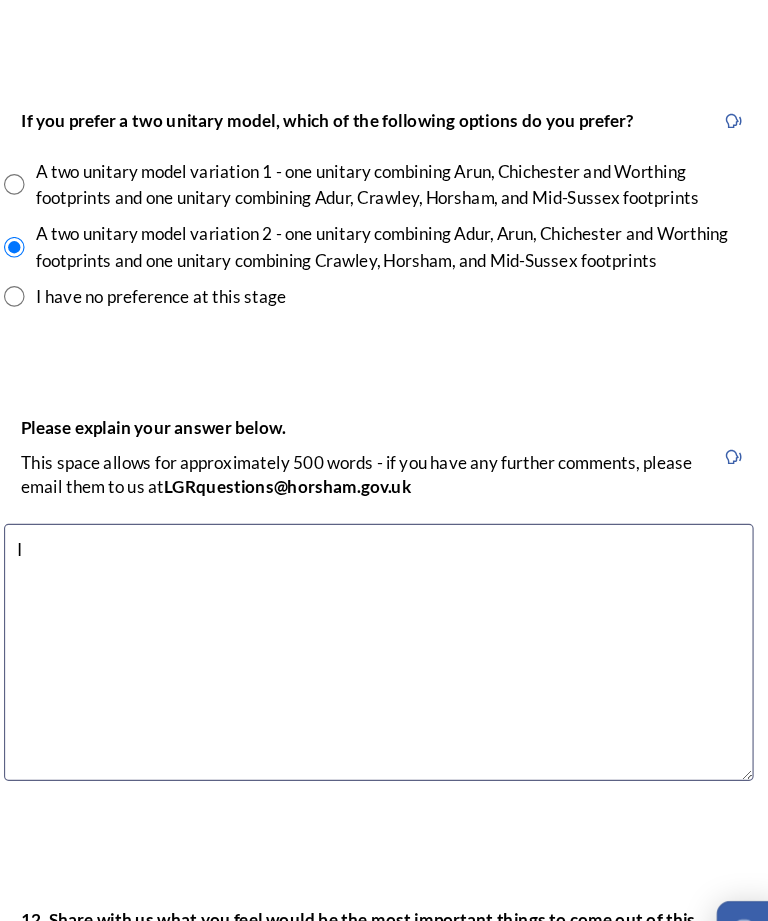 type on "I" 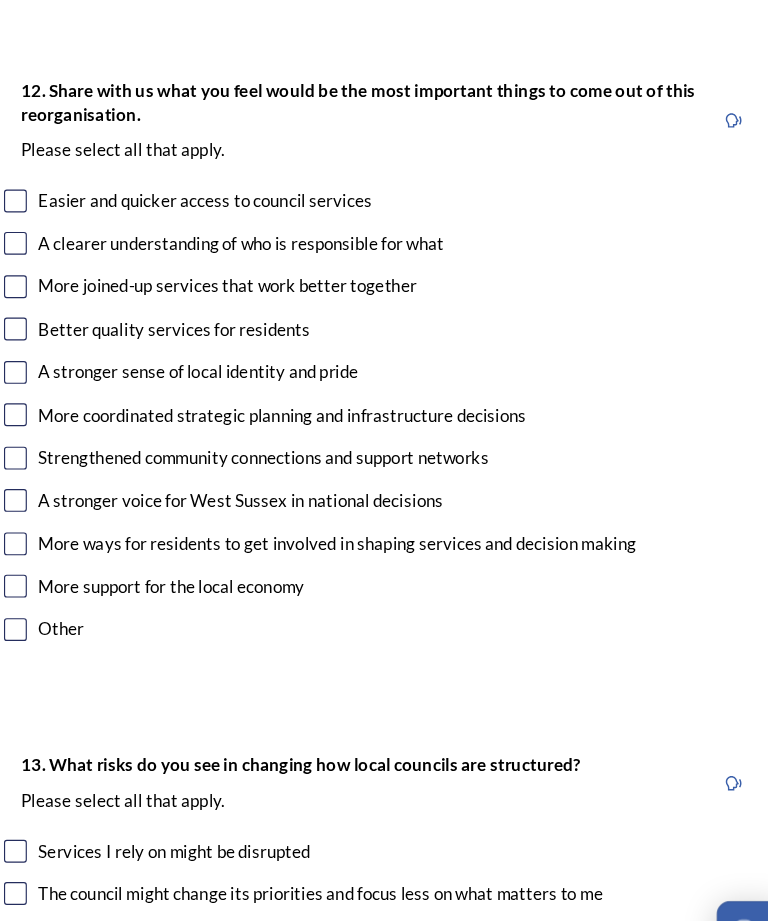 scroll, scrollTop: 3549, scrollLeft: 0, axis: vertical 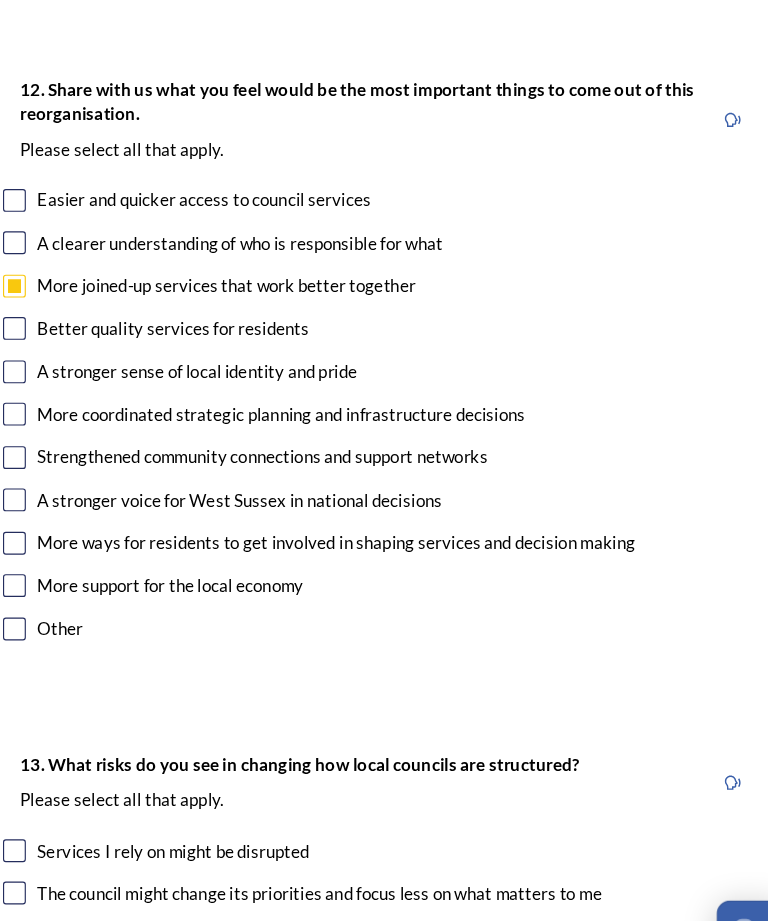 click at bounding box center (66, 332) 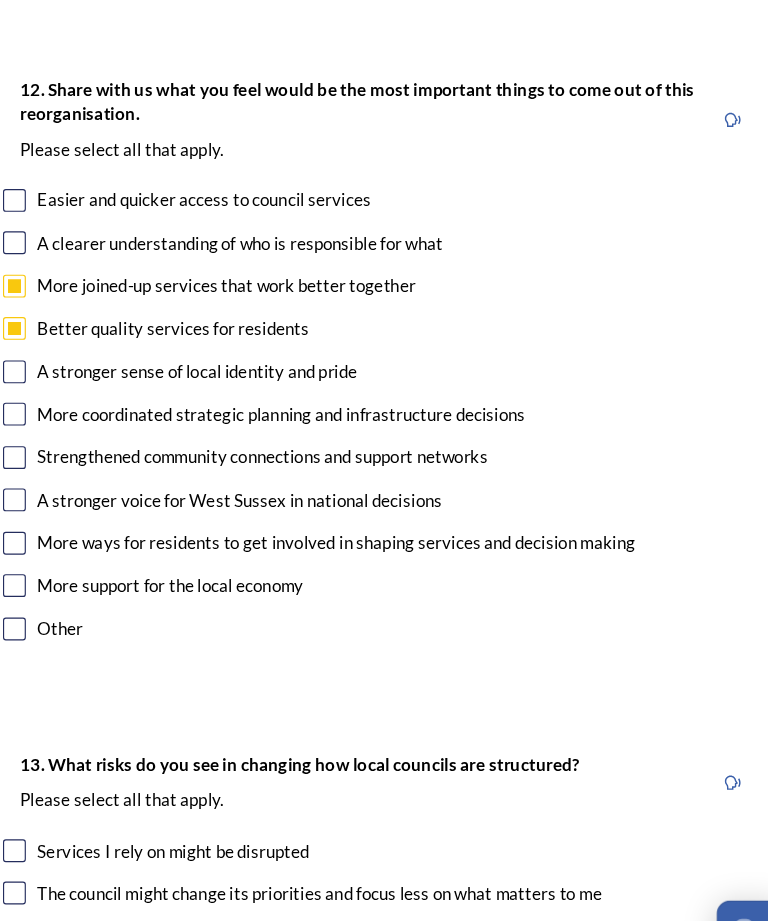 click on "A stronger sense of local identity and pride" at bounding box center (226, 369) 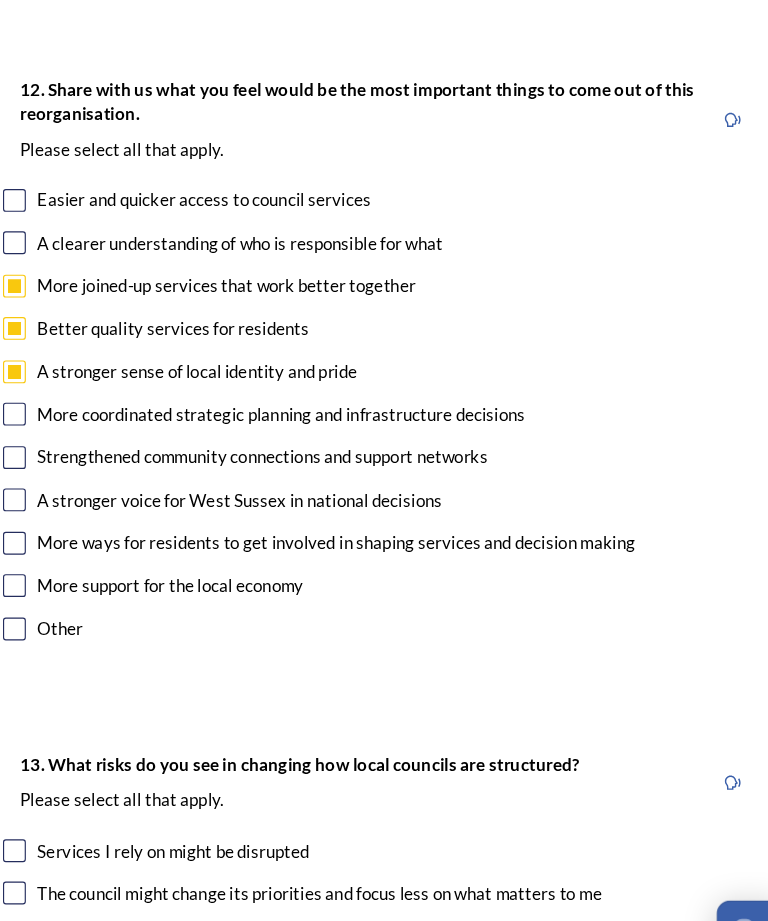 checkbox on "true" 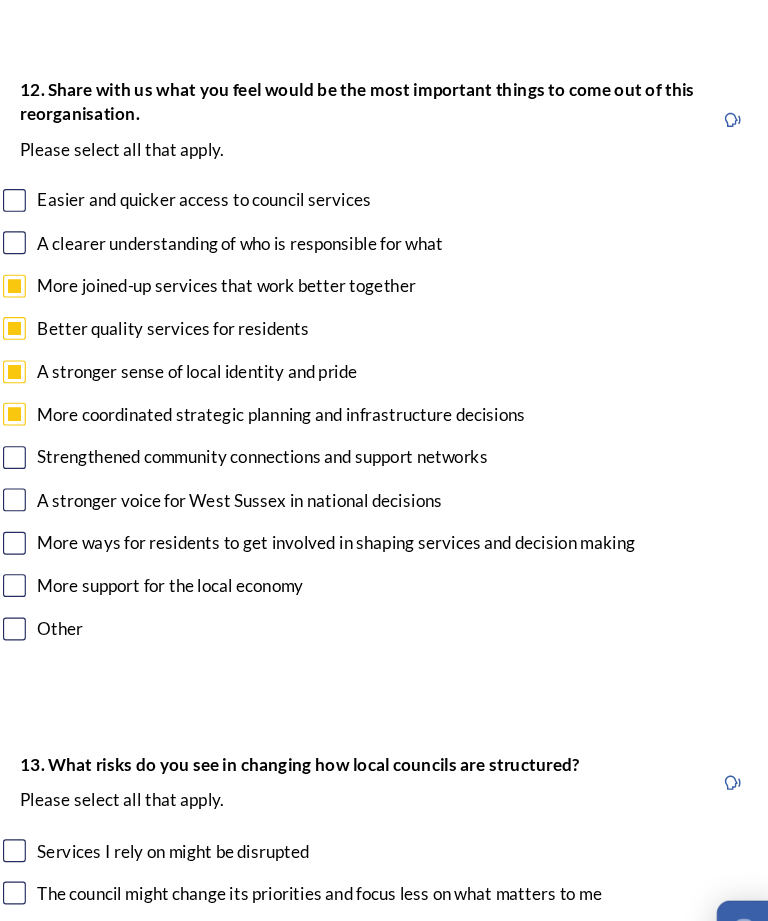 click at bounding box center [66, 445] 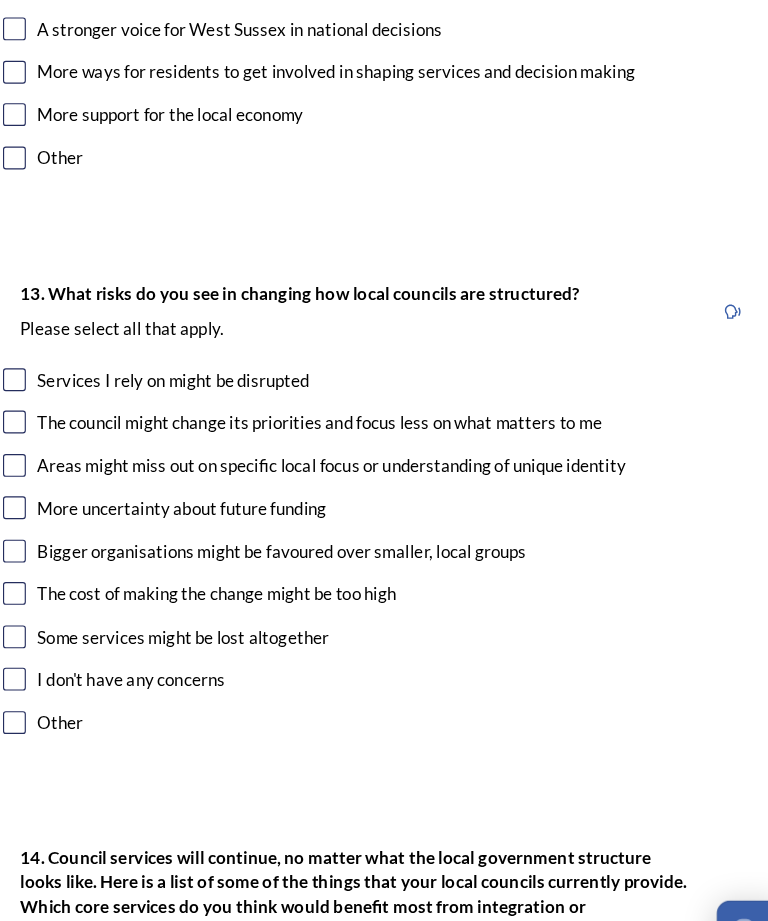 scroll, scrollTop: 3981, scrollLeft: 0, axis: vertical 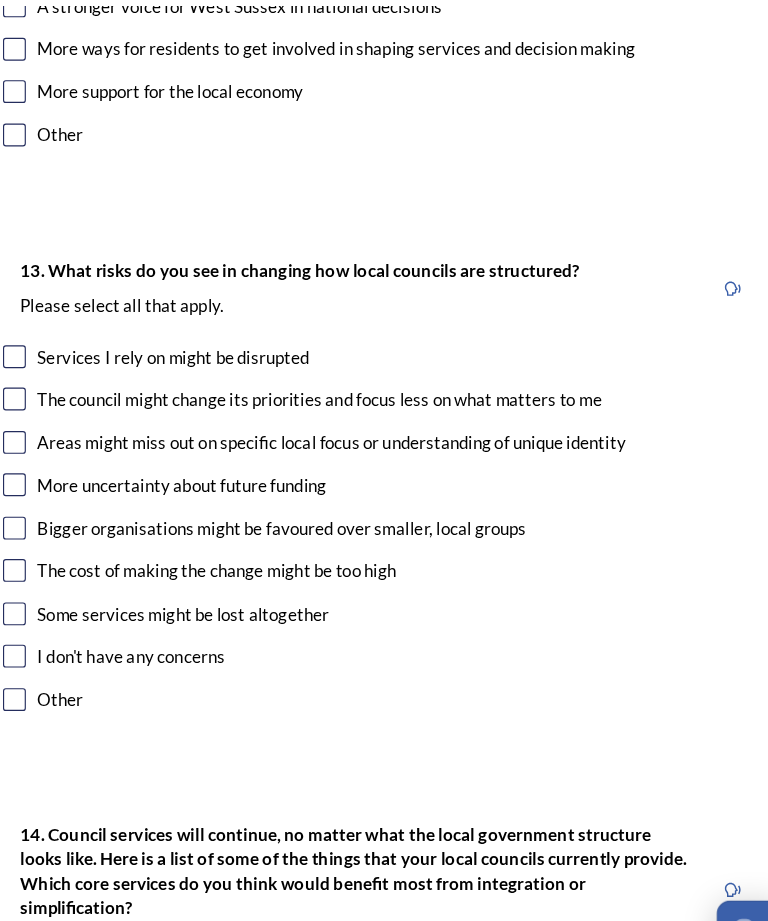 click at bounding box center (66, 357) 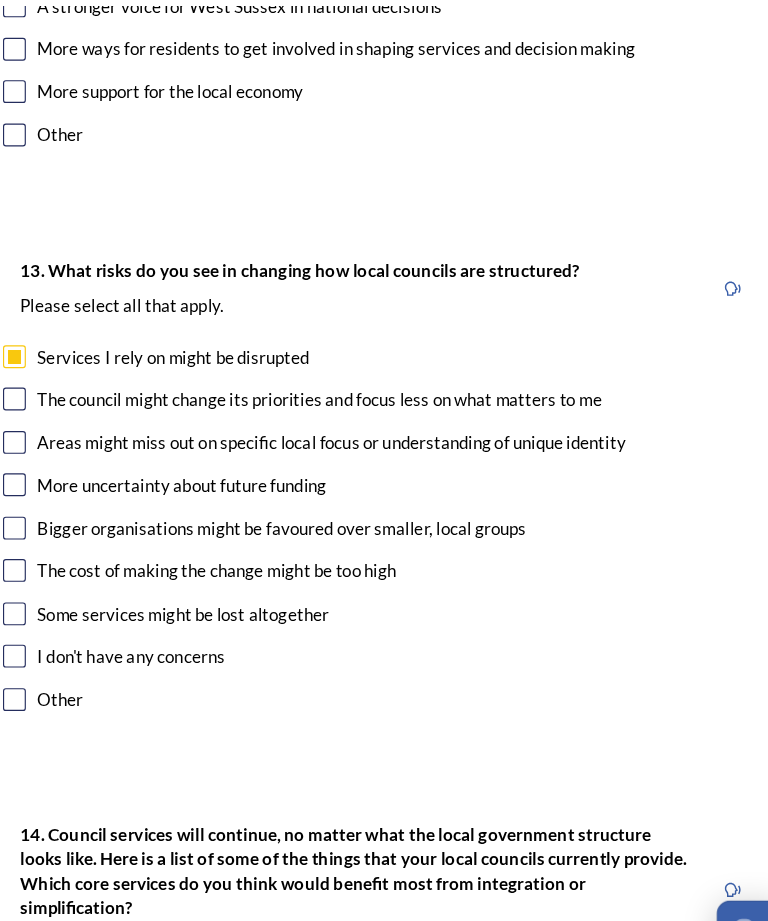 click on "The council might change its priorities and focus less on what matters to me" at bounding box center [333, 394] 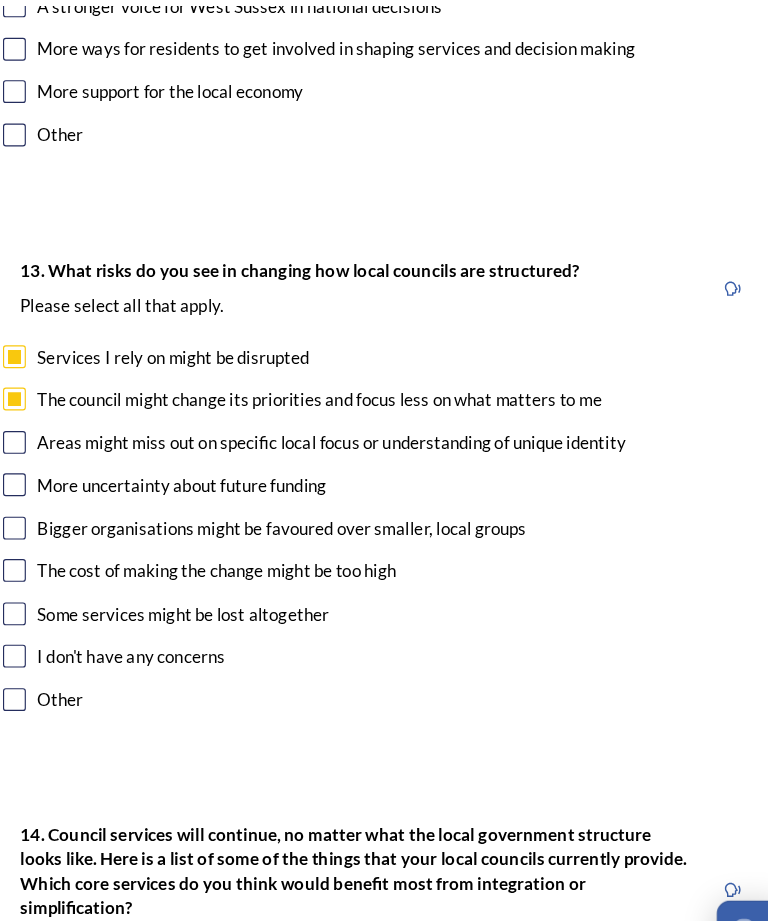 checkbox on "true" 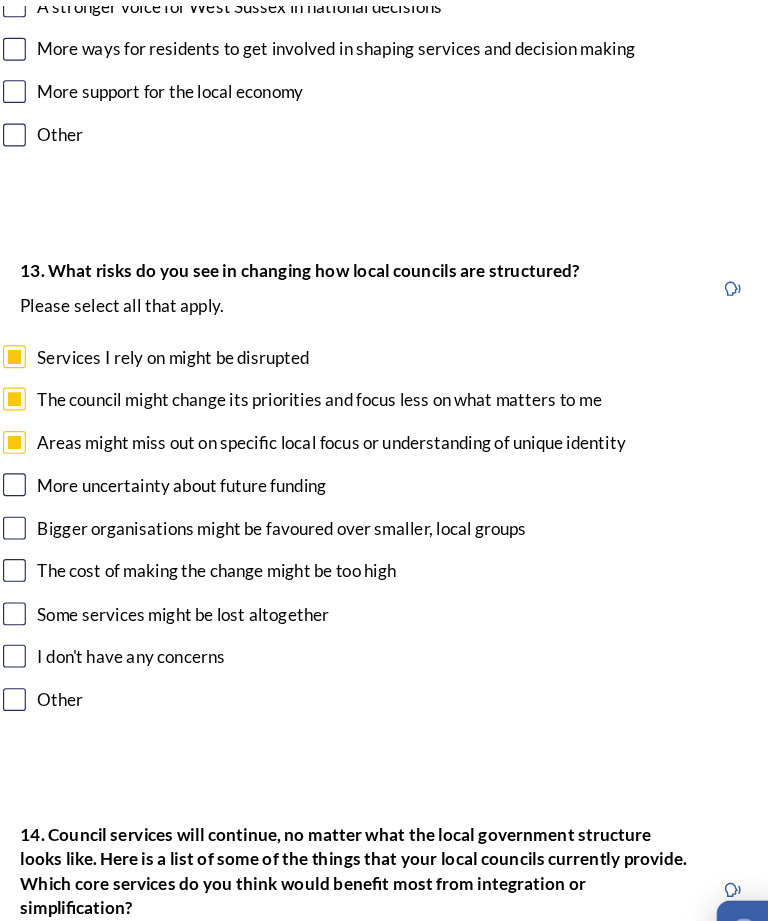 click at bounding box center [66, 507] 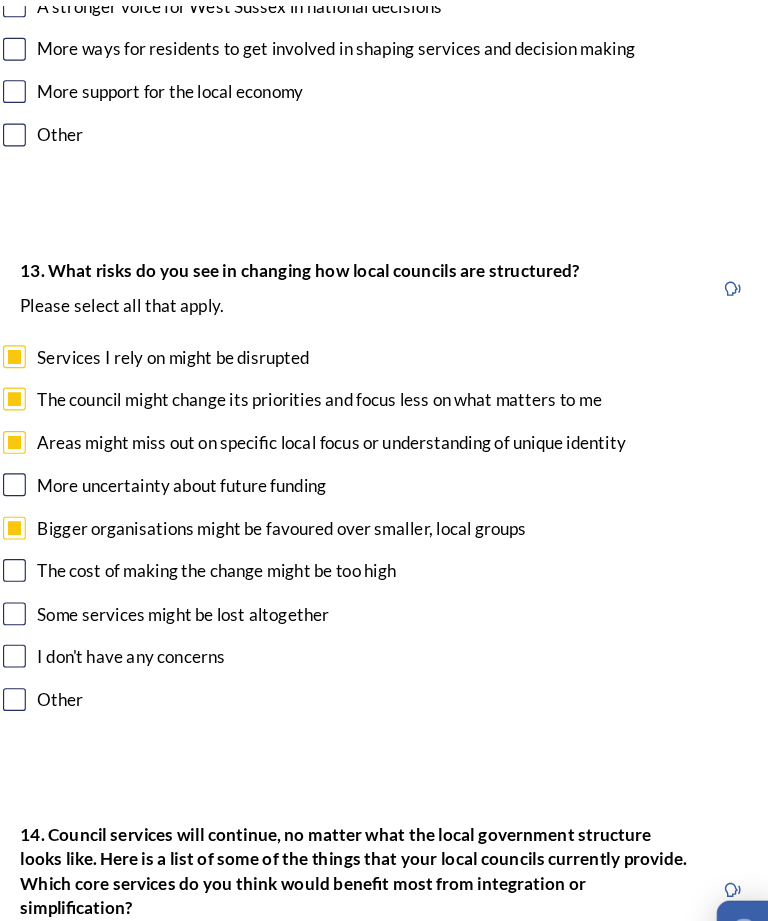 click at bounding box center (66, 544) 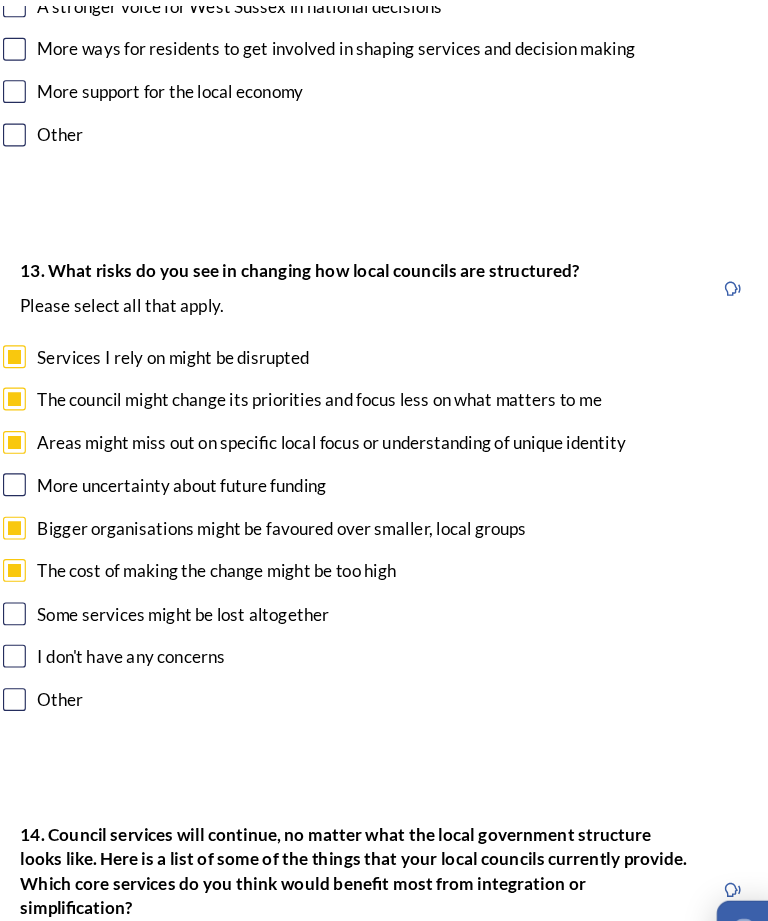 click at bounding box center [66, 544] 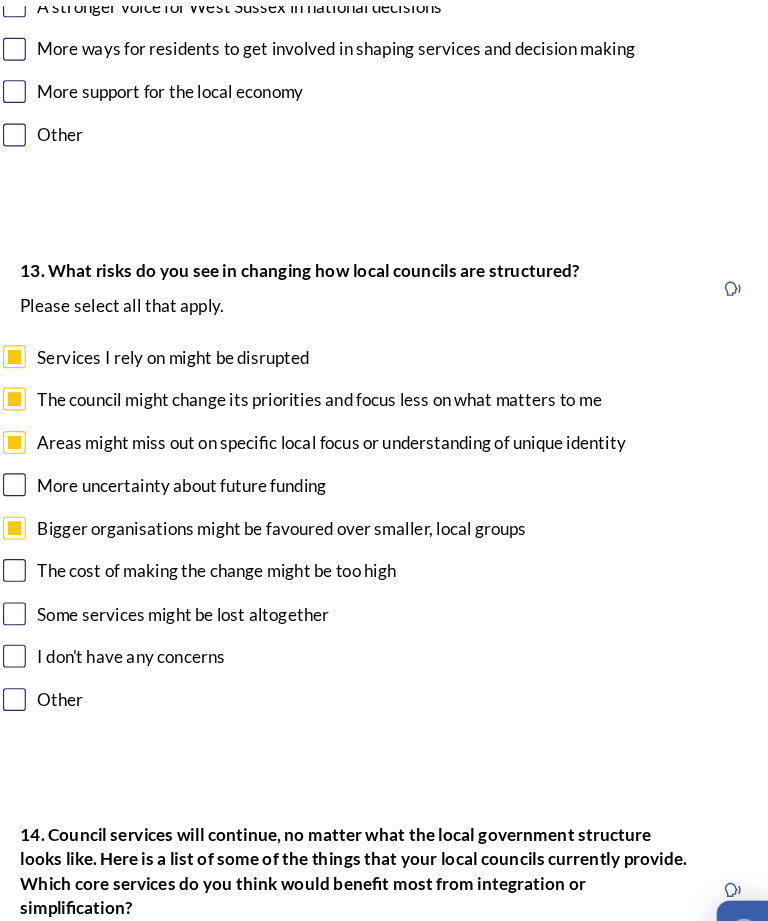 click at bounding box center (66, 582) 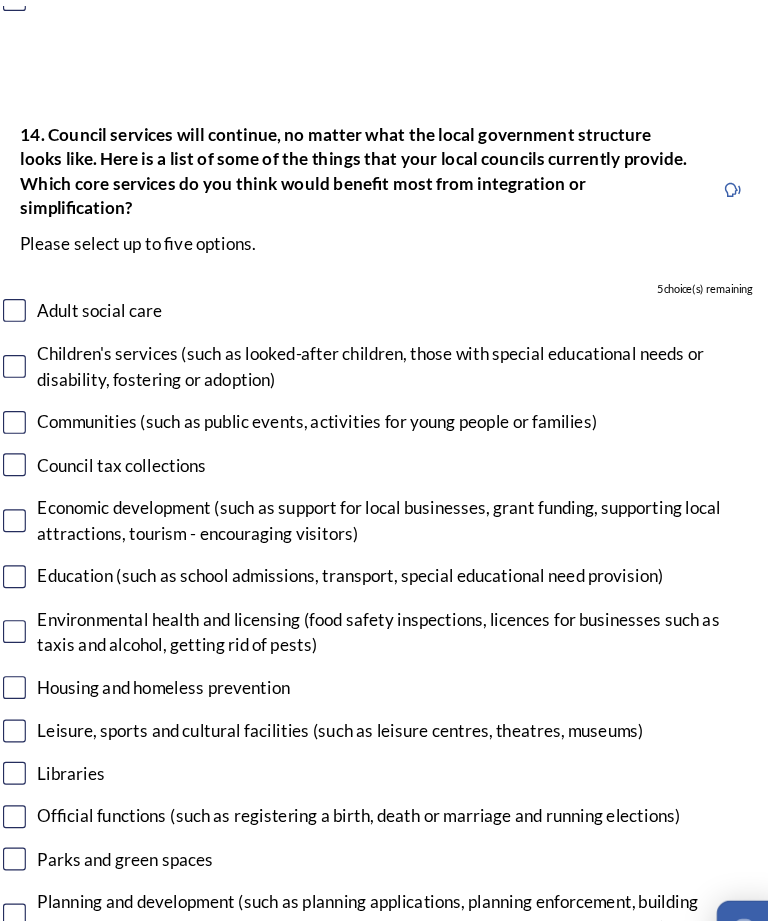 scroll, scrollTop: 4593, scrollLeft: 0, axis: vertical 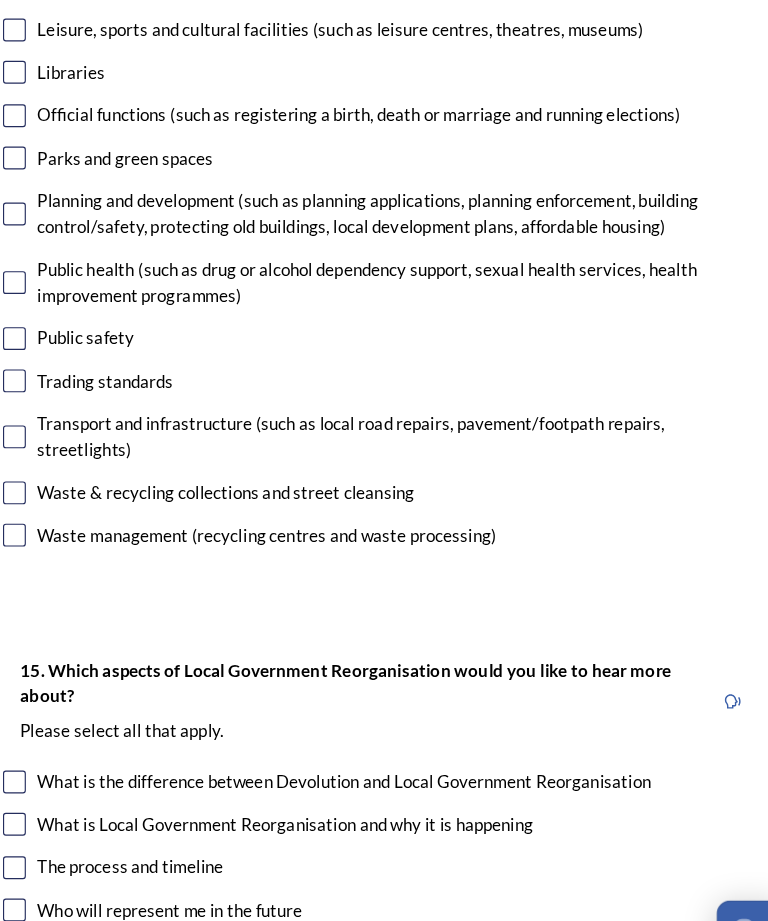 click at bounding box center (66, 513) 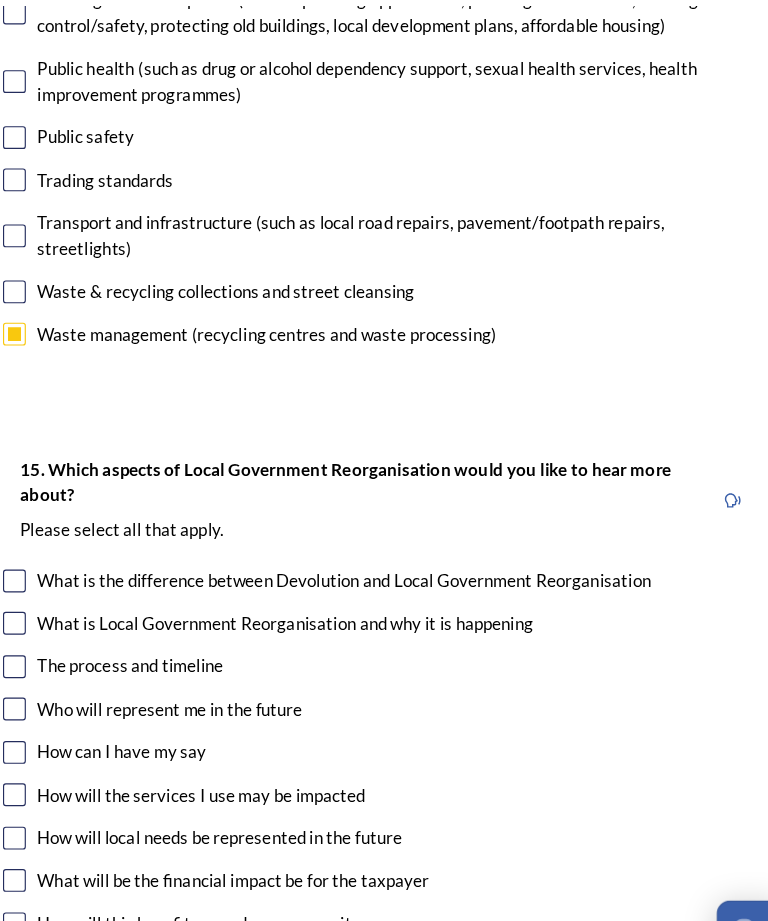 scroll, scrollTop: 5386, scrollLeft: 0, axis: vertical 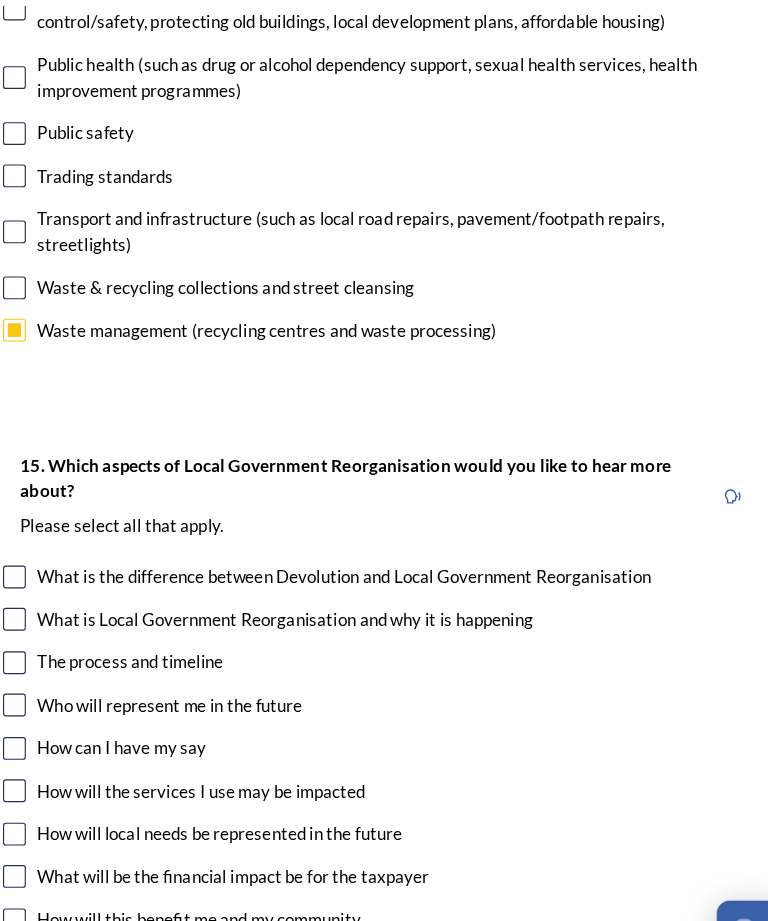 click at bounding box center [66, 625] 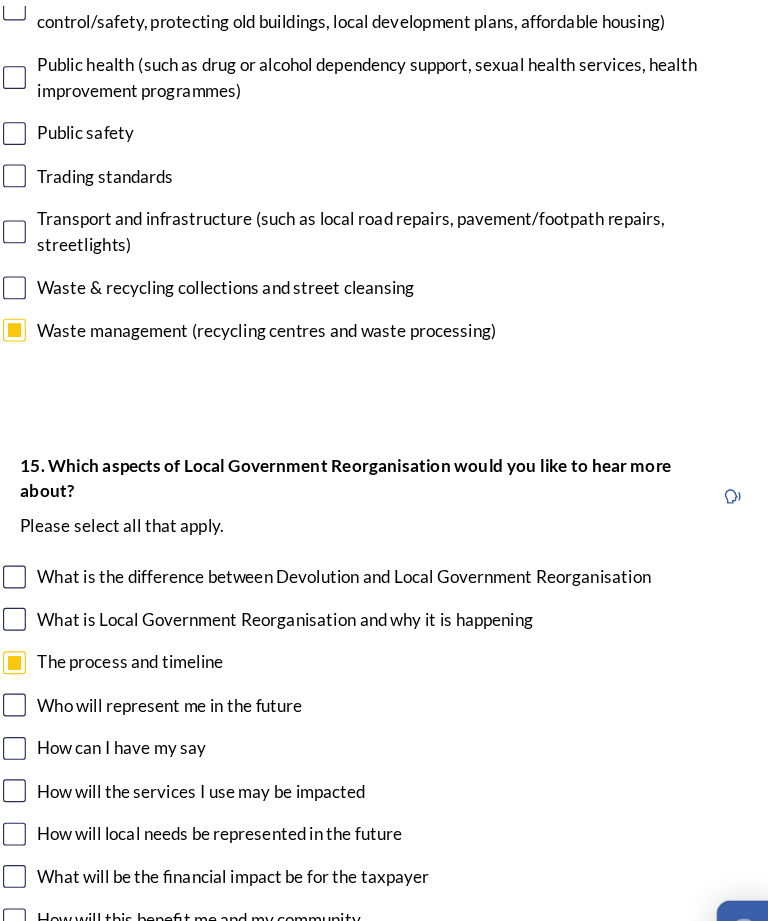 click at bounding box center (66, 662) 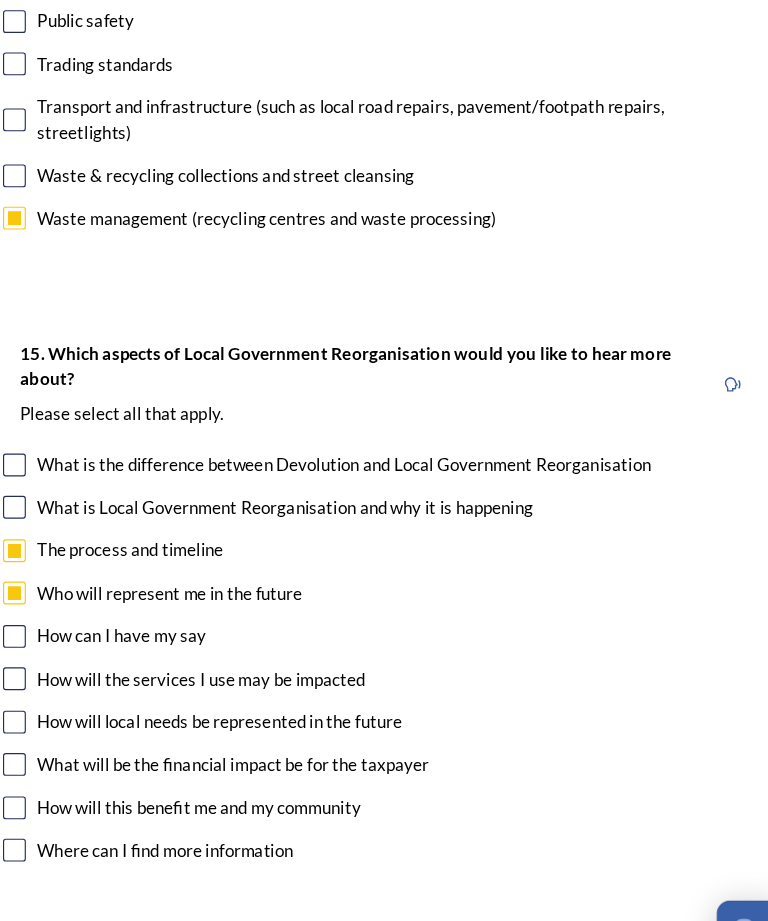 scroll, scrollTop: 5484, scrollLeft: 0, axis: vertical 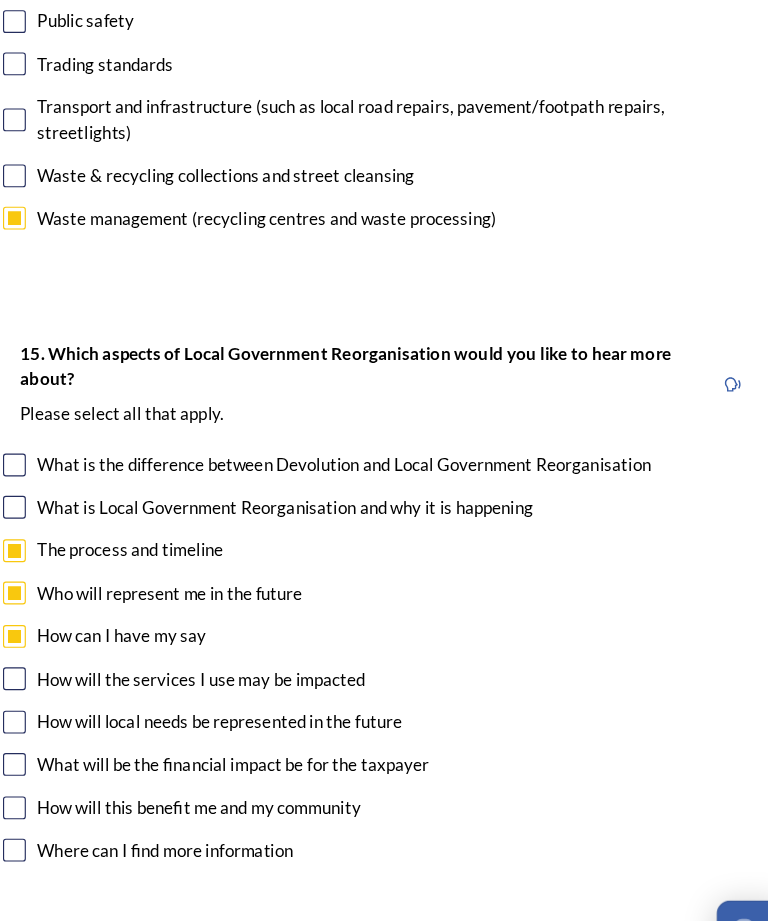 click at bounding box center (66, 677) 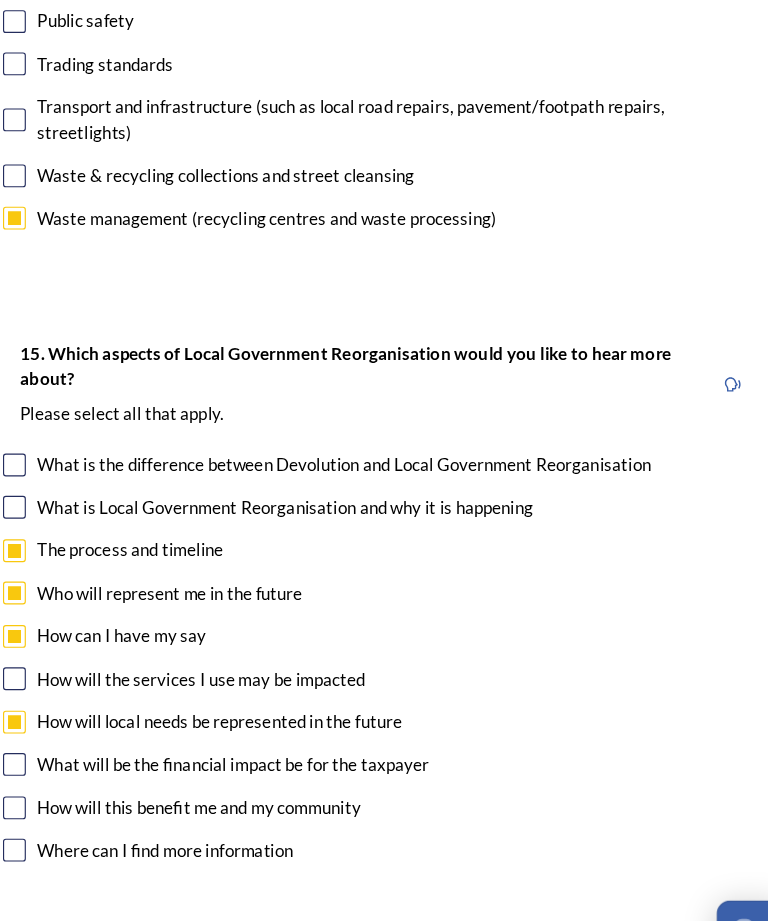 click at bounding box center [66, 714] 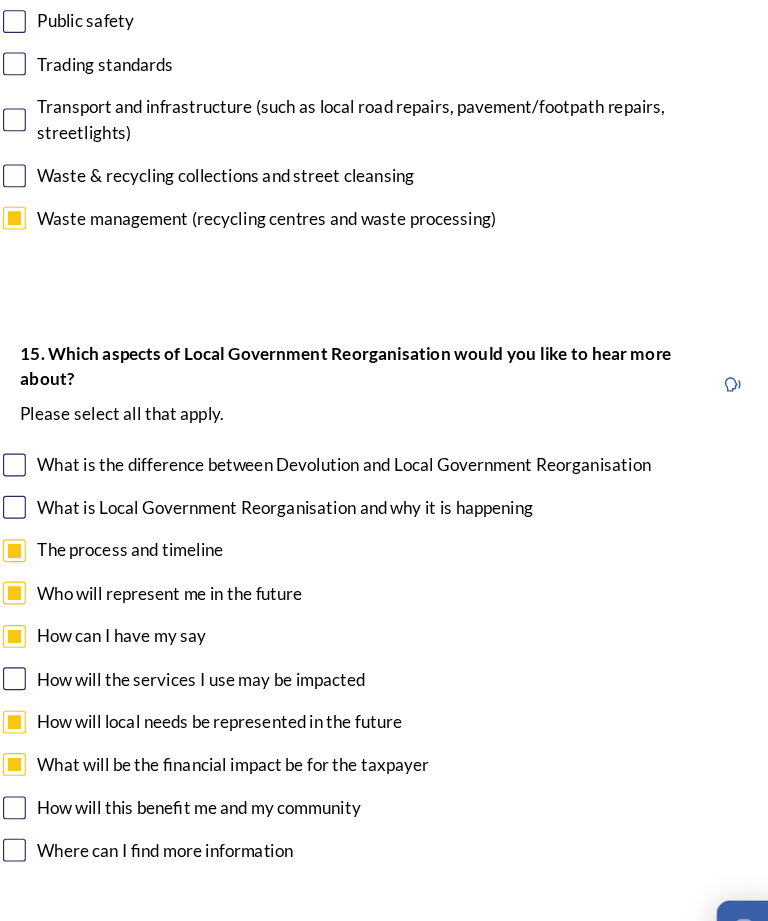click at bounding box center [66, 752] 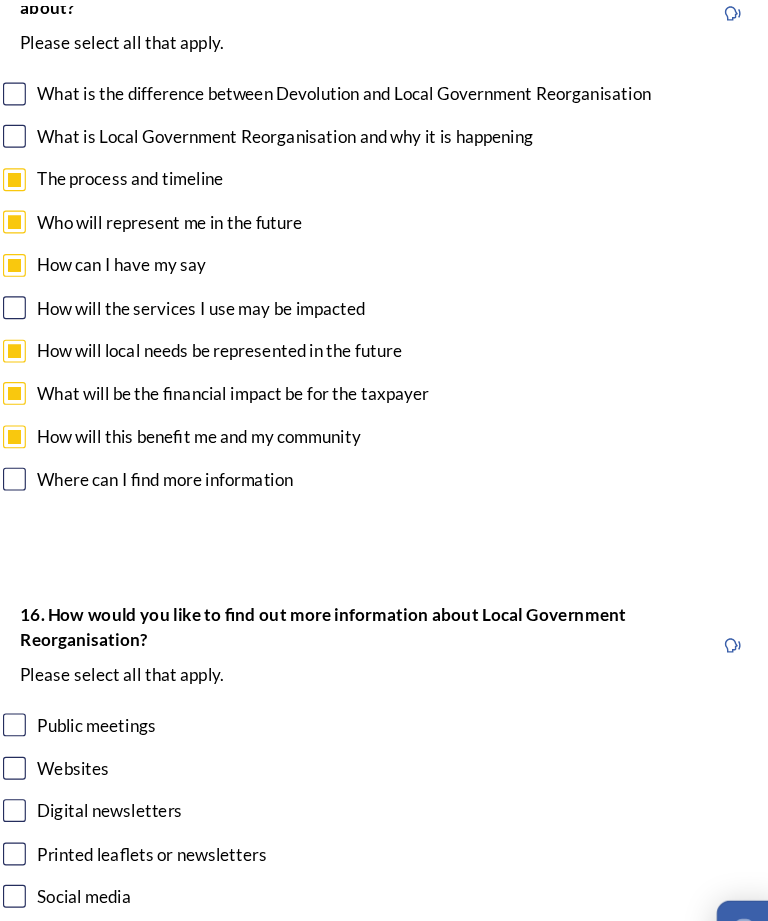 scroll, scrollTop: 5826, scrollLeft: 0, axis: vertical 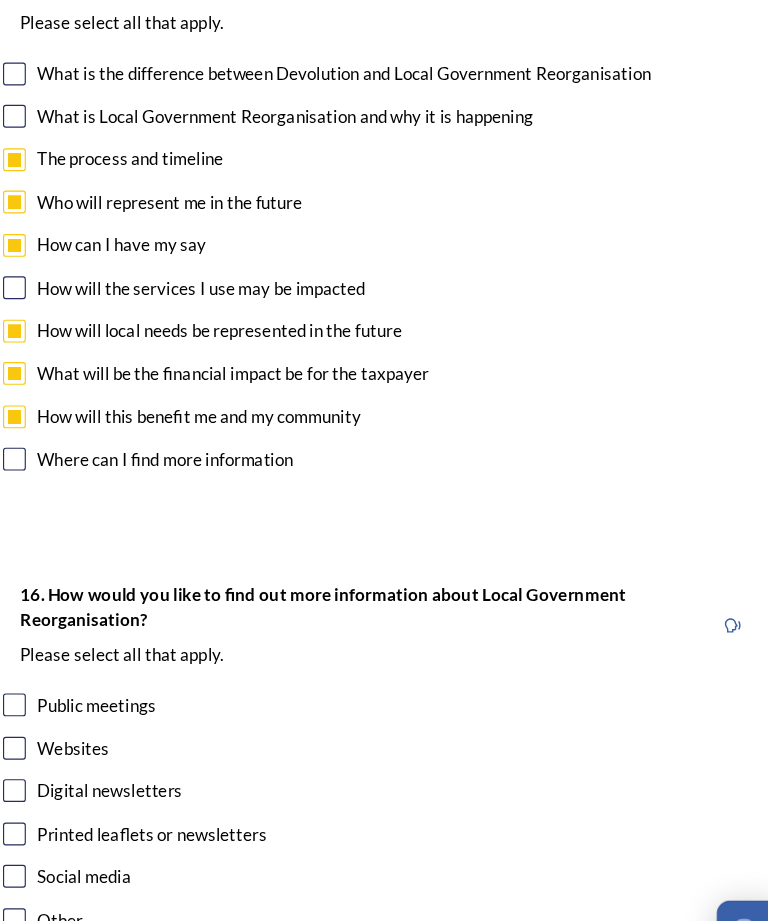 click at bounding box center [66, 700] 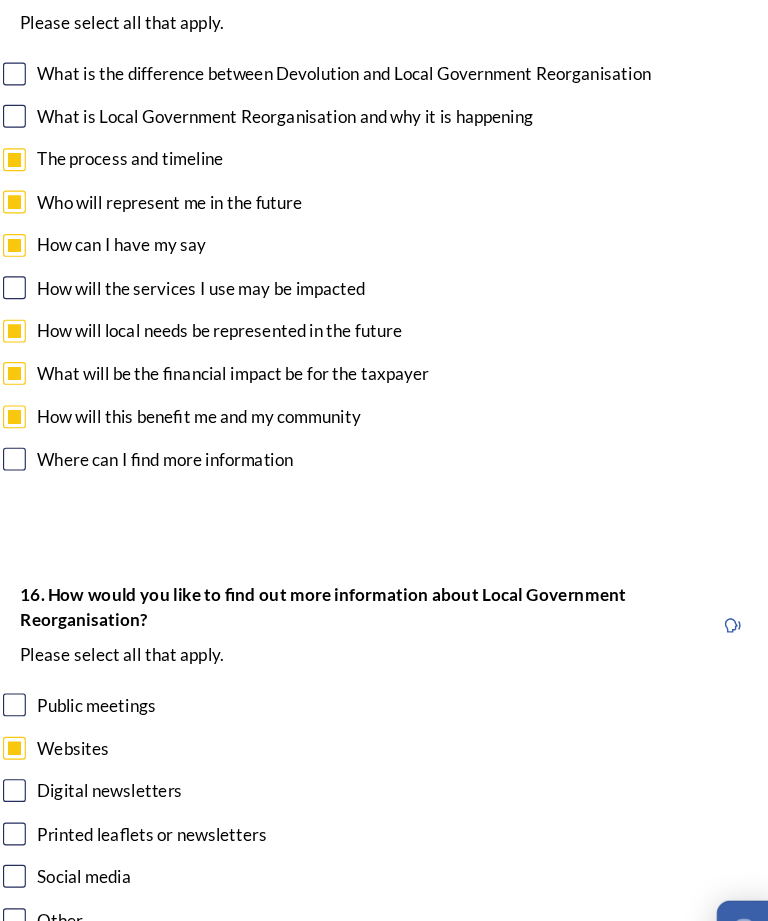 click at bounding box center [66, 775] 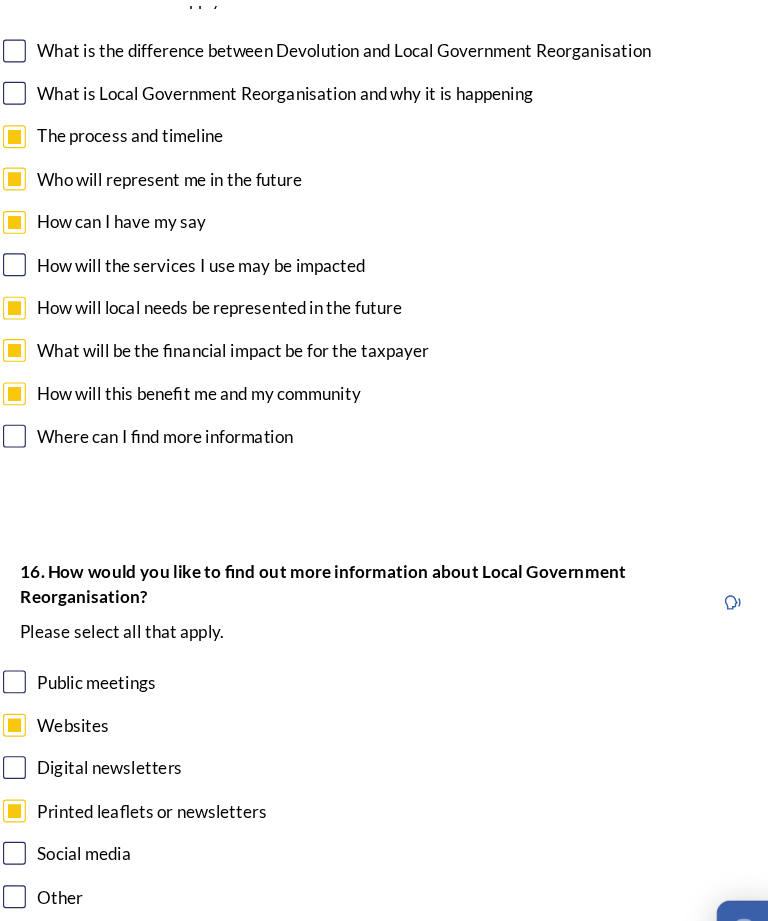 scroll, scrollTop: 5844, scrollLeft: 0, axis: vertical 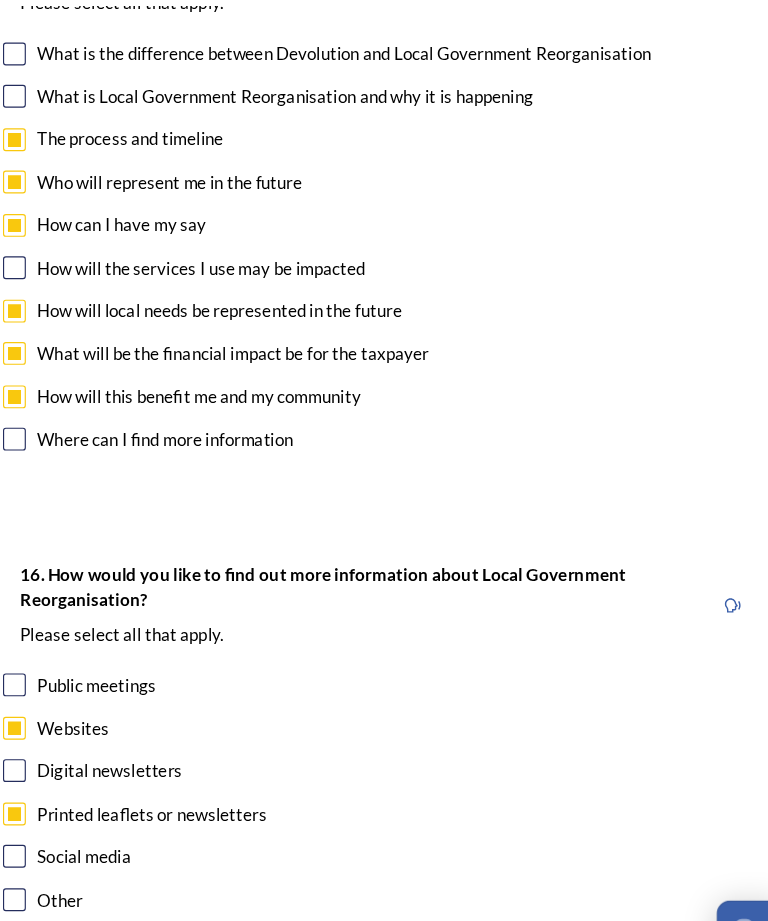 click on "Continue" at bounding box center (384, 942) 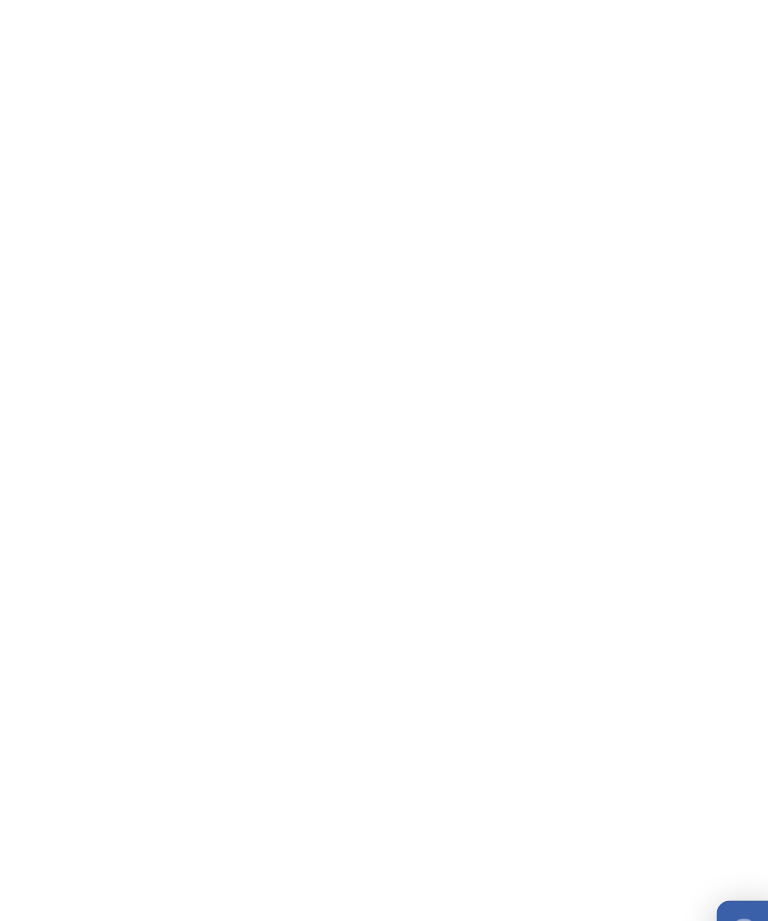 scroll, scrollTop: 0, scrollLeft: 0, axis: both 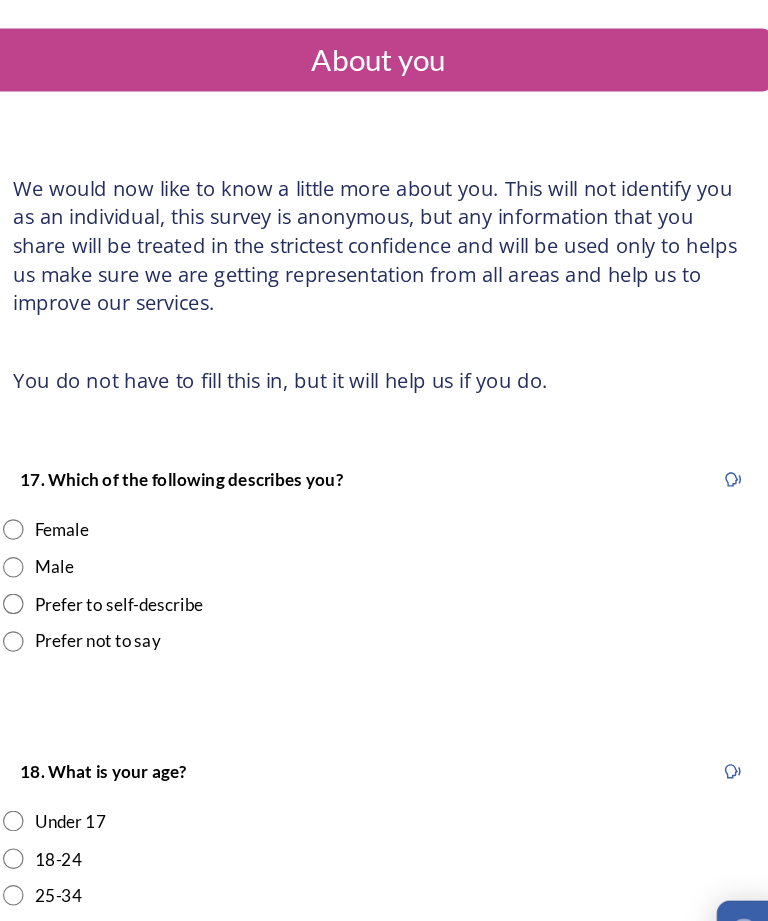 click at bounding box center [65, 508] 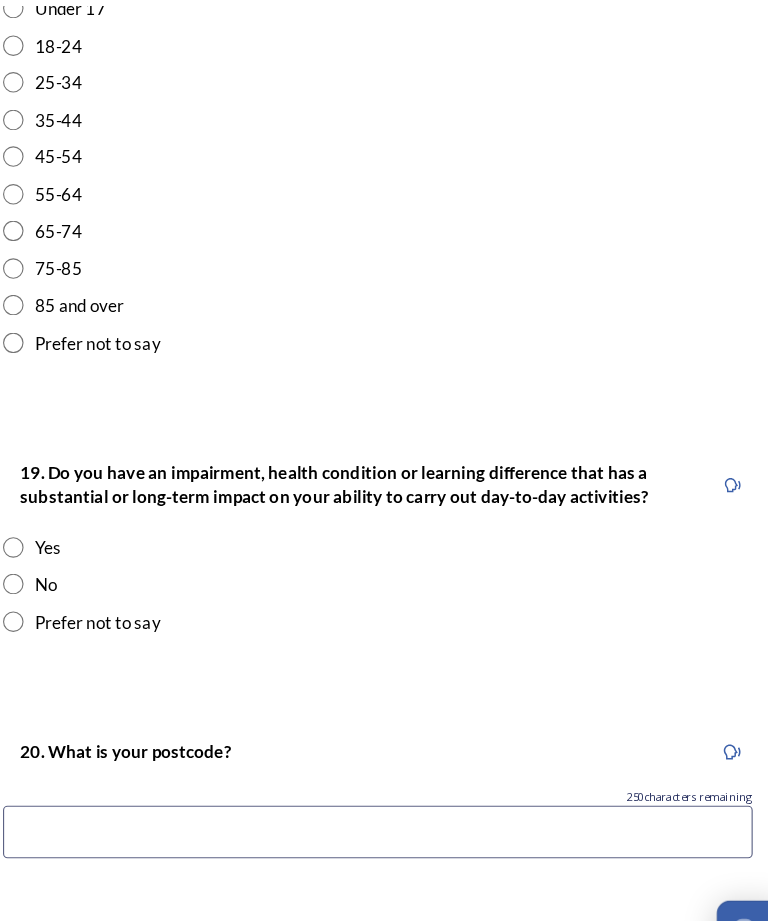 scroll, scrollTop: 712, scrollLeft: 0, axis: vertical 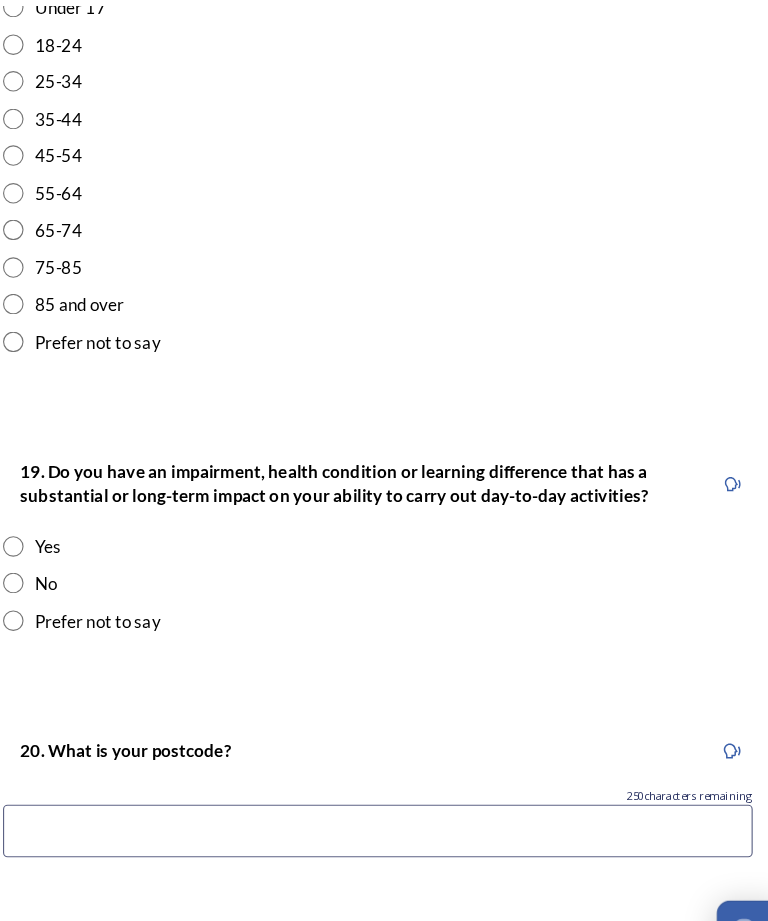 click at bounding box center [65, 344] 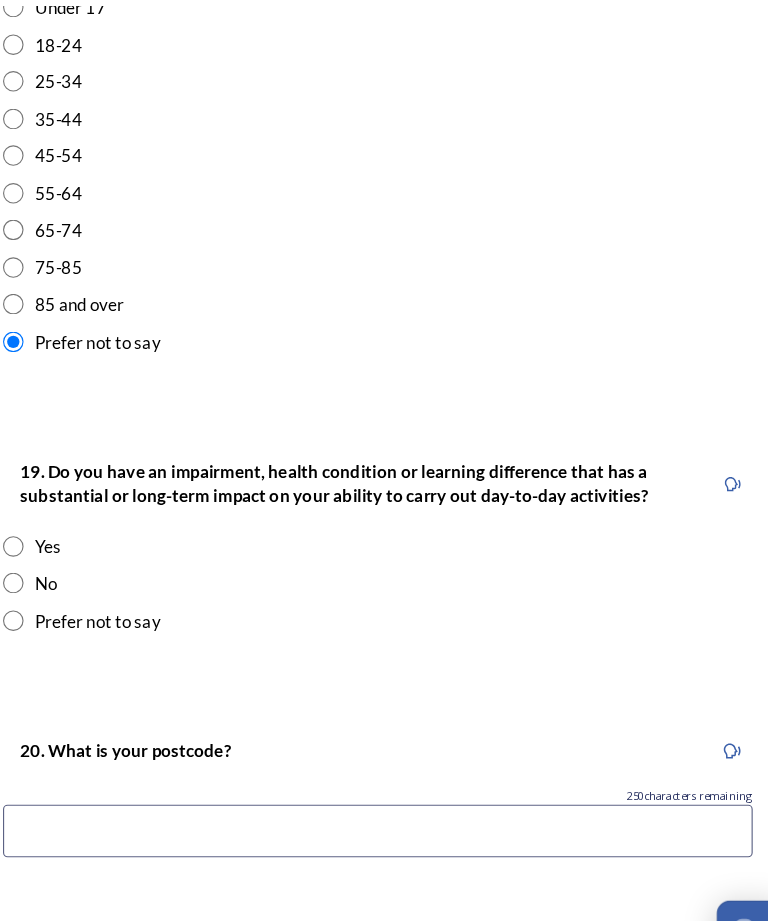 click on "Prefer not to say" at bounding box center (139, 588) 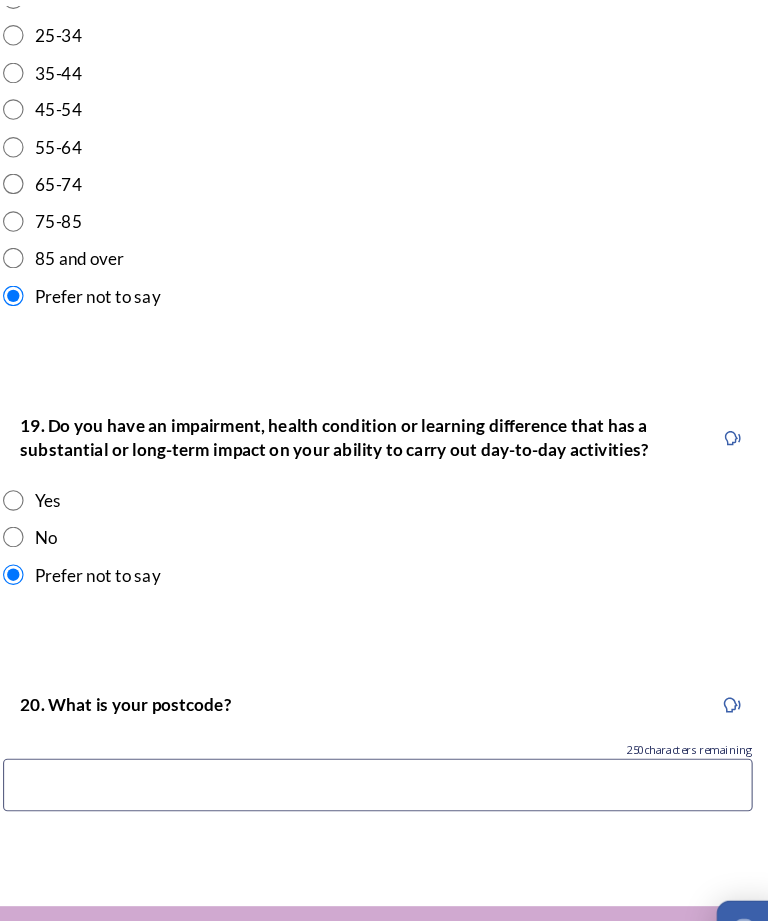 scroll, scrollTop: 751, scrollLeft: 0, axis: vertical 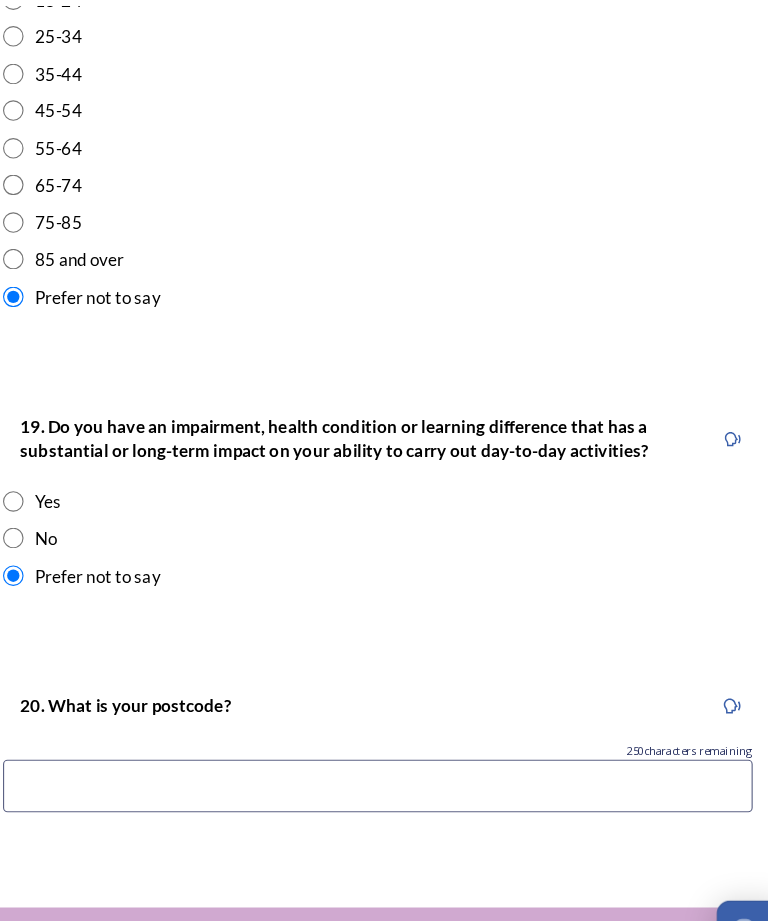 click at bounding box center (384, 733) 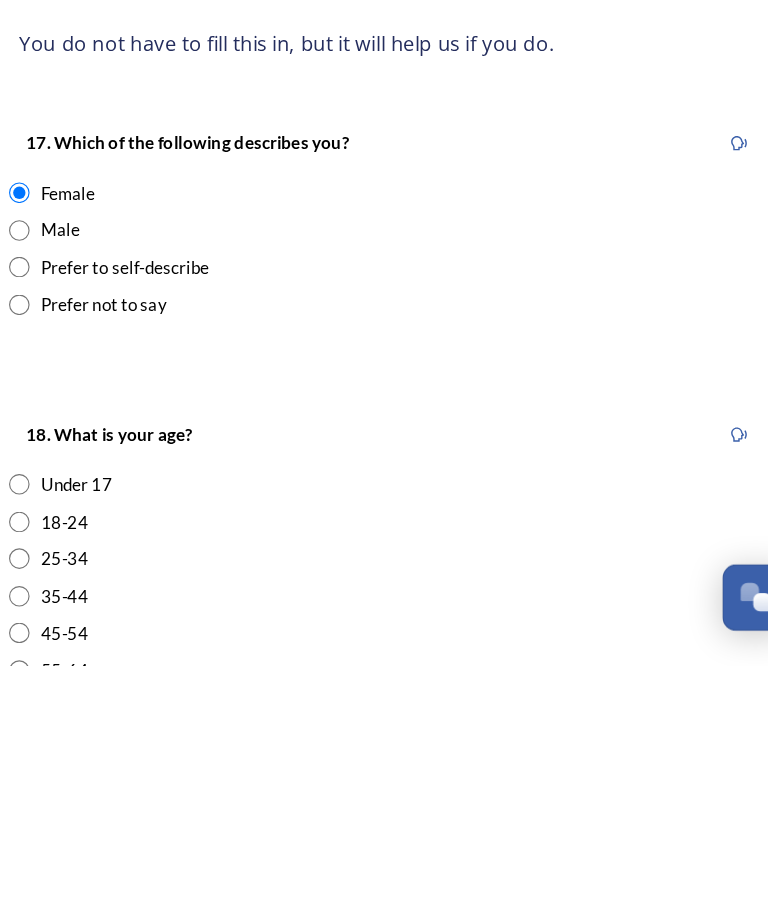 scroll, scrollTop: 0, scrollLeft: 0, axis: both 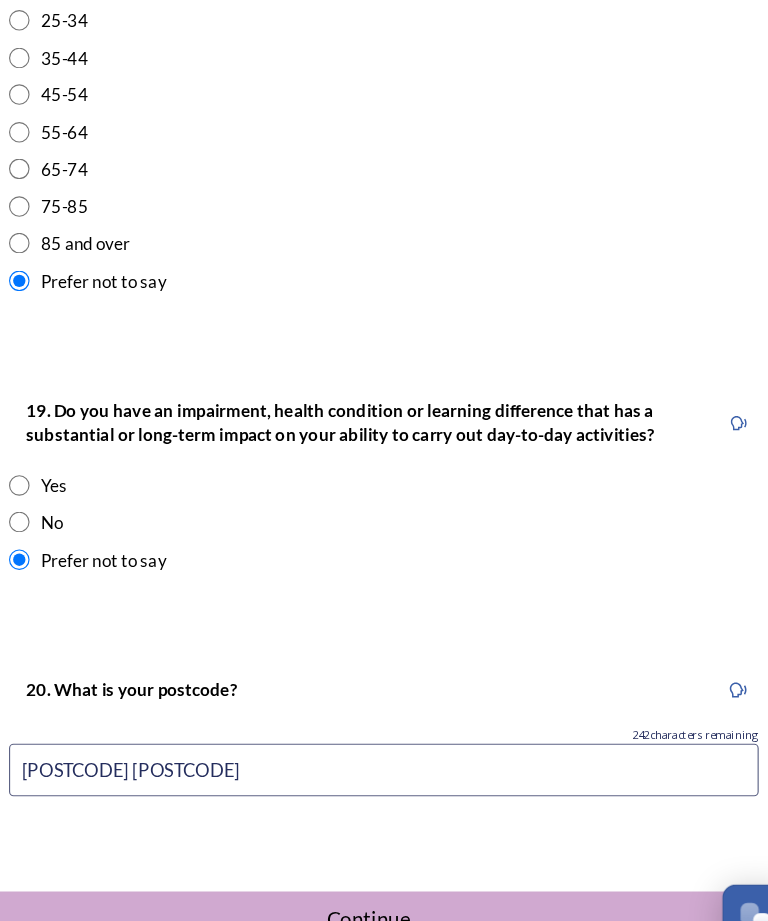 click on "Continue" at bounding box center (370, 863) 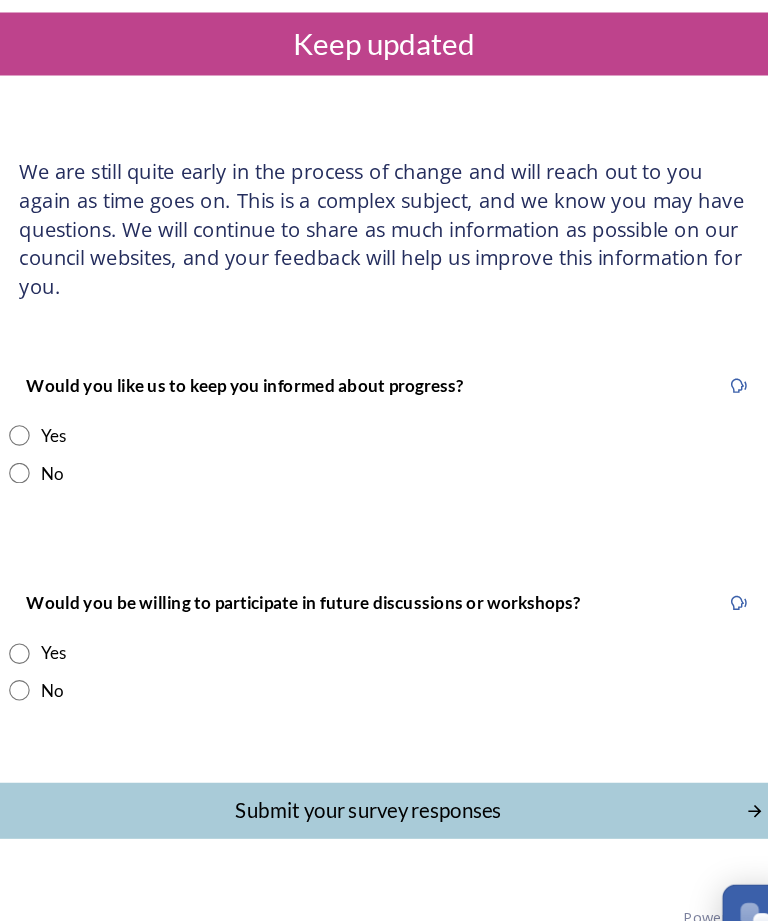 click at bounding box center [65, 440] 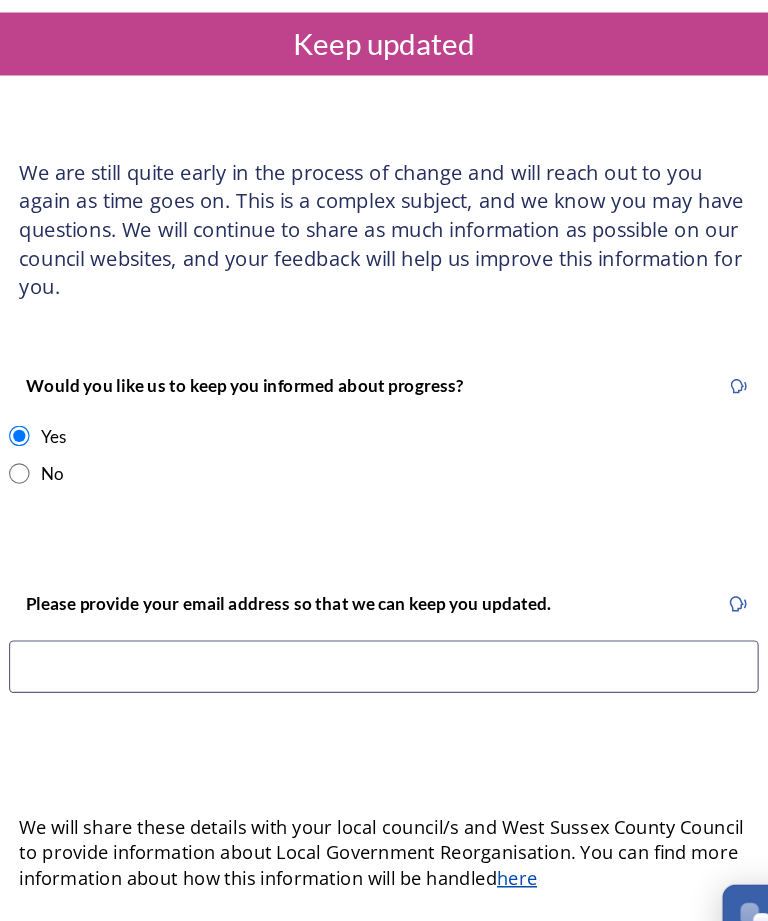 click at bounding box center [384, 642] 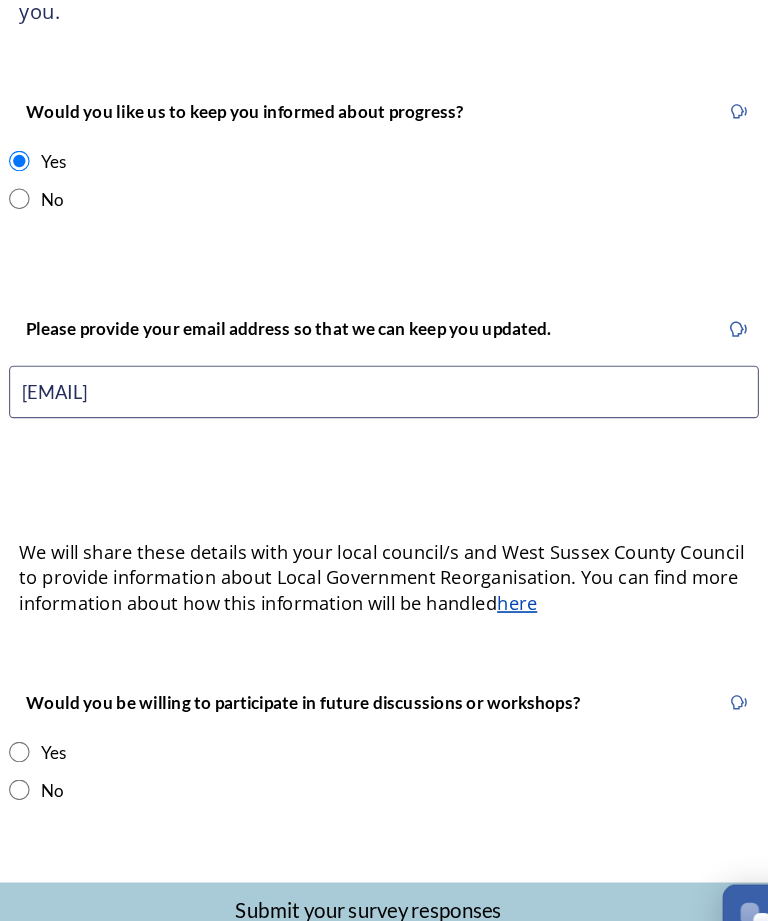 scroll, scrollTop: 239, scrollLeft: 0, axis: vertical 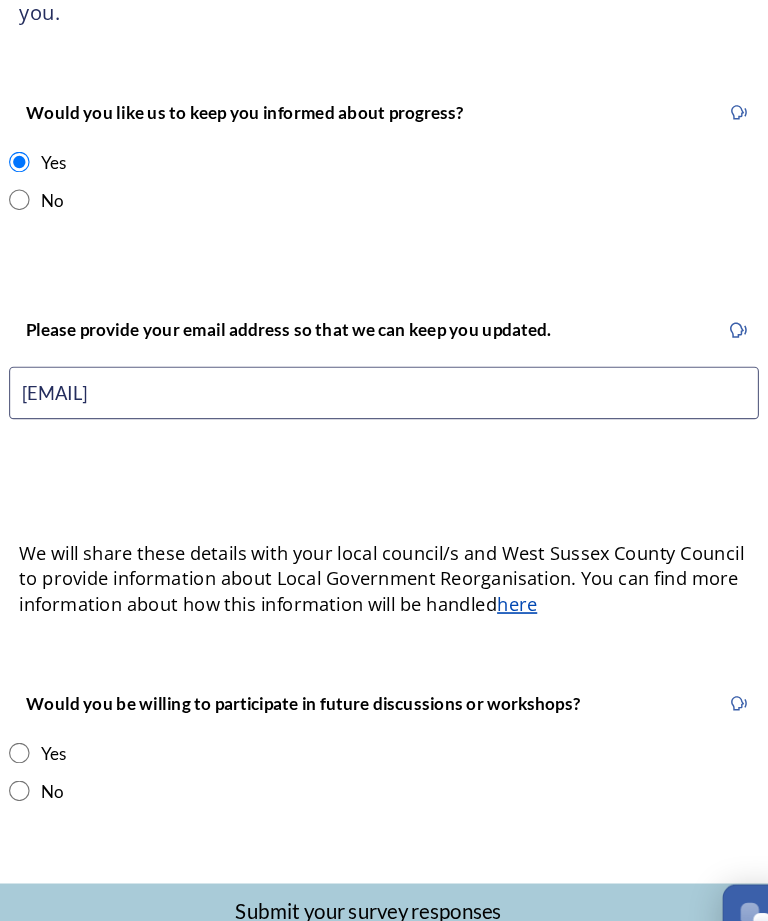 type on "[EMAIL]" 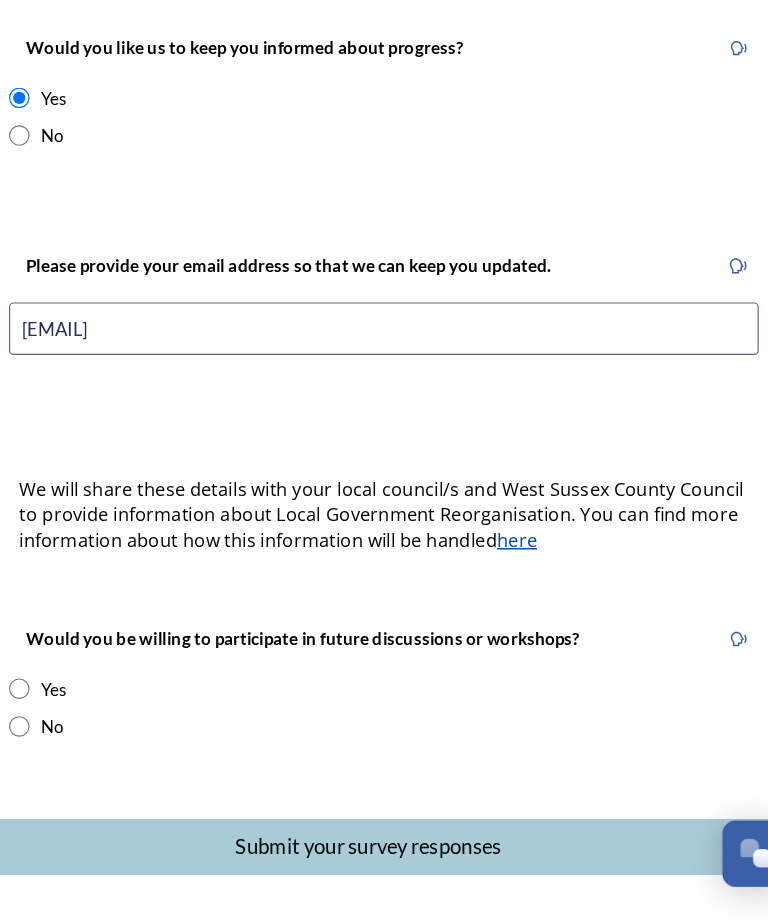 click on "No" at bounding box center [93, 751] 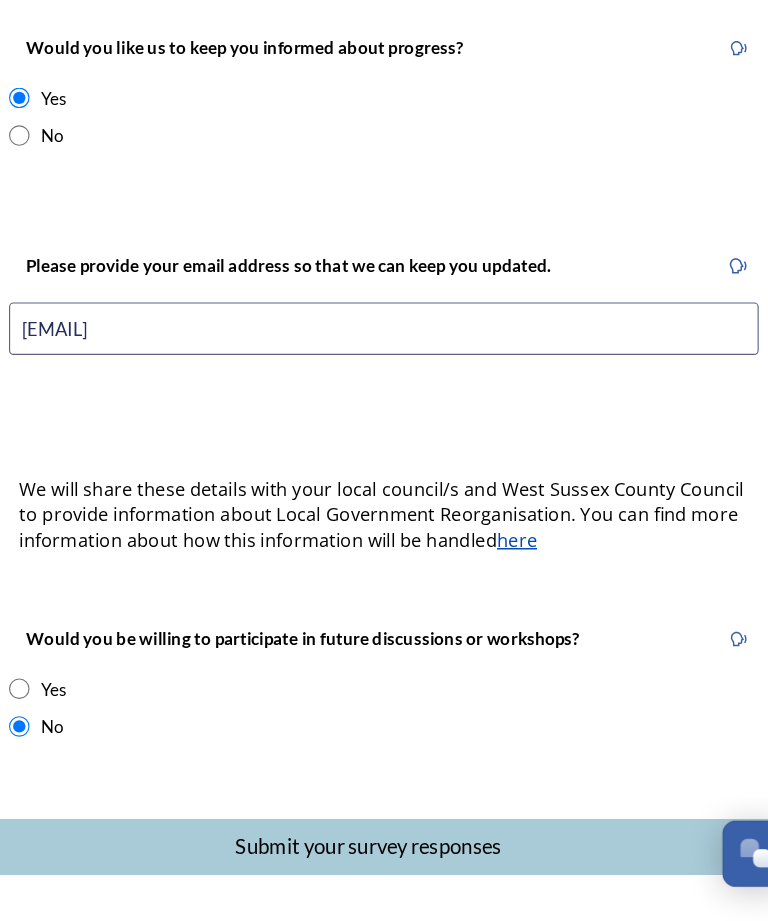 click on "Submit your survey responses" at bounding box center (370, 856) 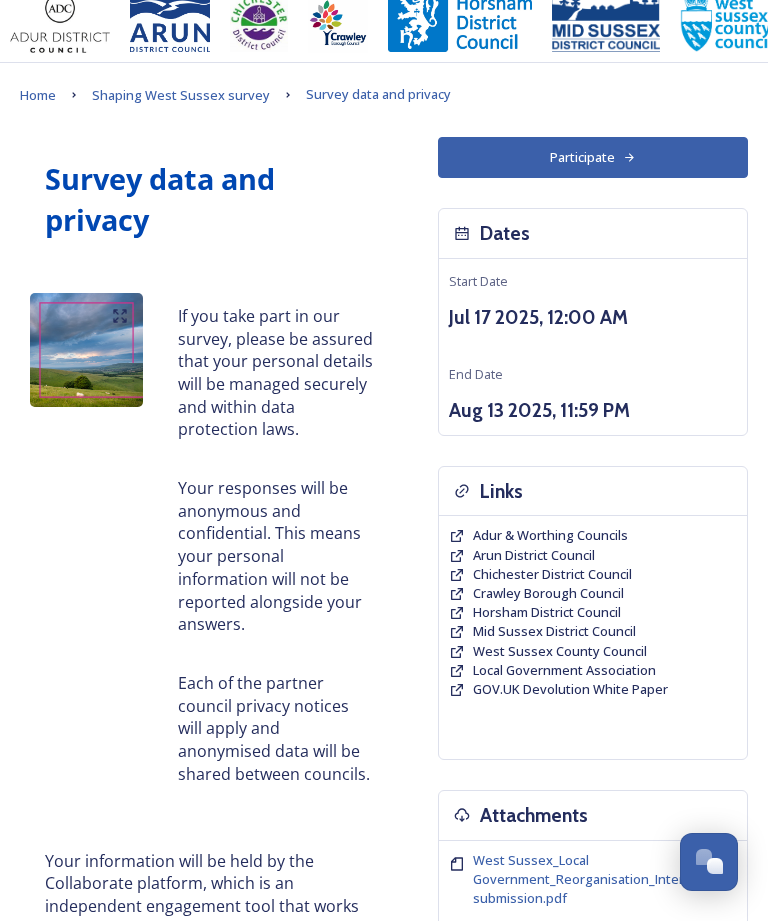 scroll, scrollTop: 0, scrollLeft: 0, axis: both 